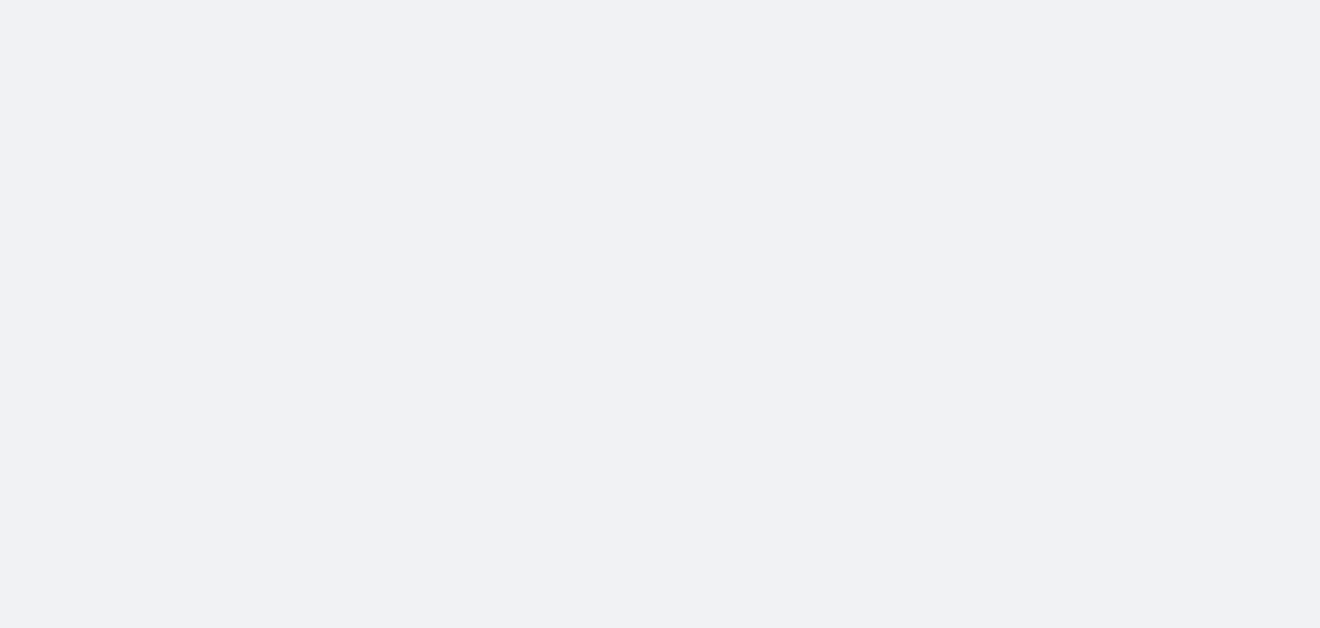 scroll, scrollTop: 0, scrollLeft: 0, axis: both 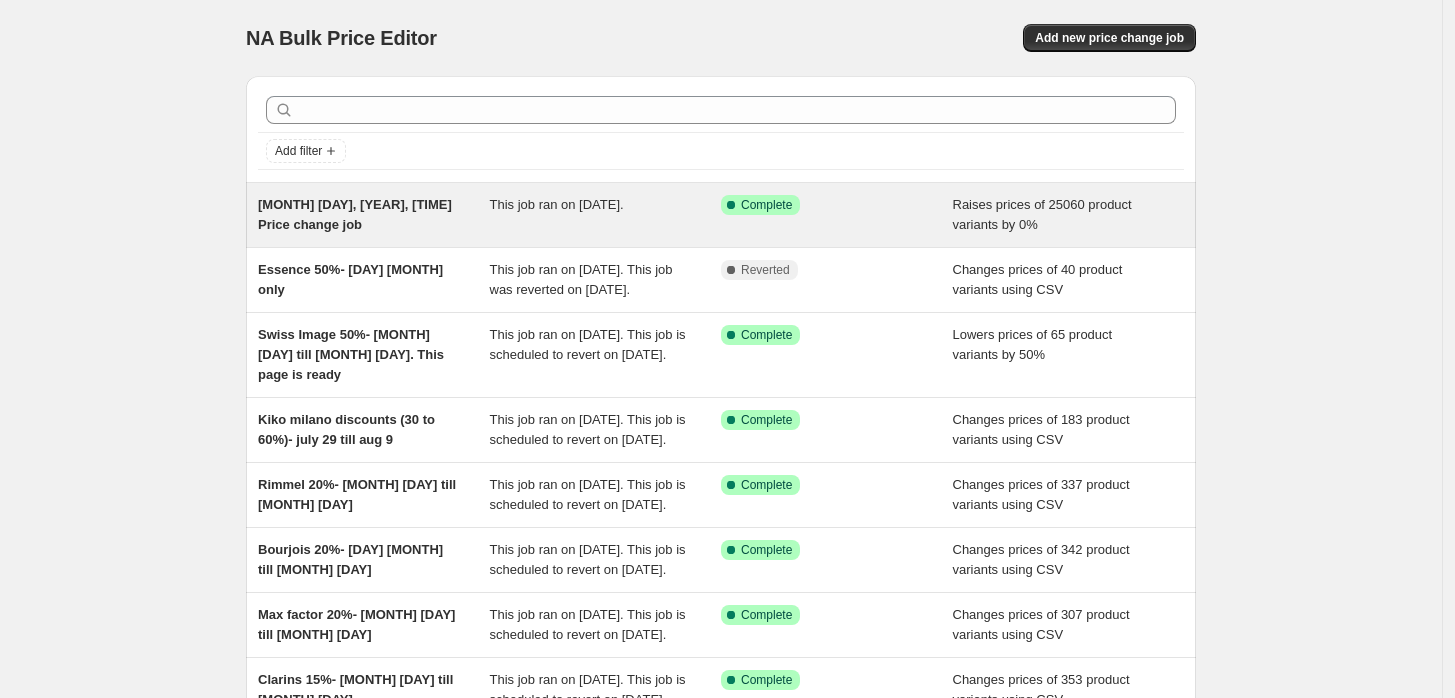 click on "[MONTH] [DAY], [YEAR], [TIME] Price change job" at bounding box center (355, 214) 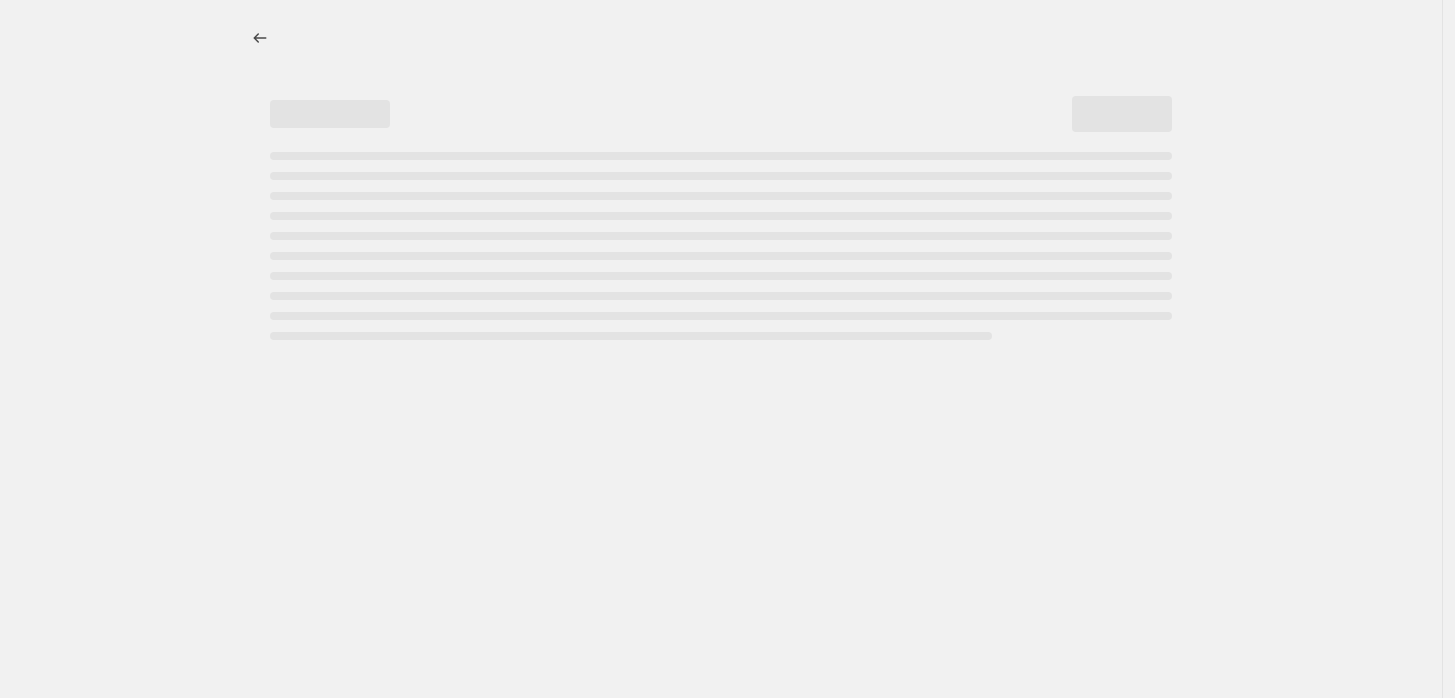 select on "percentage" 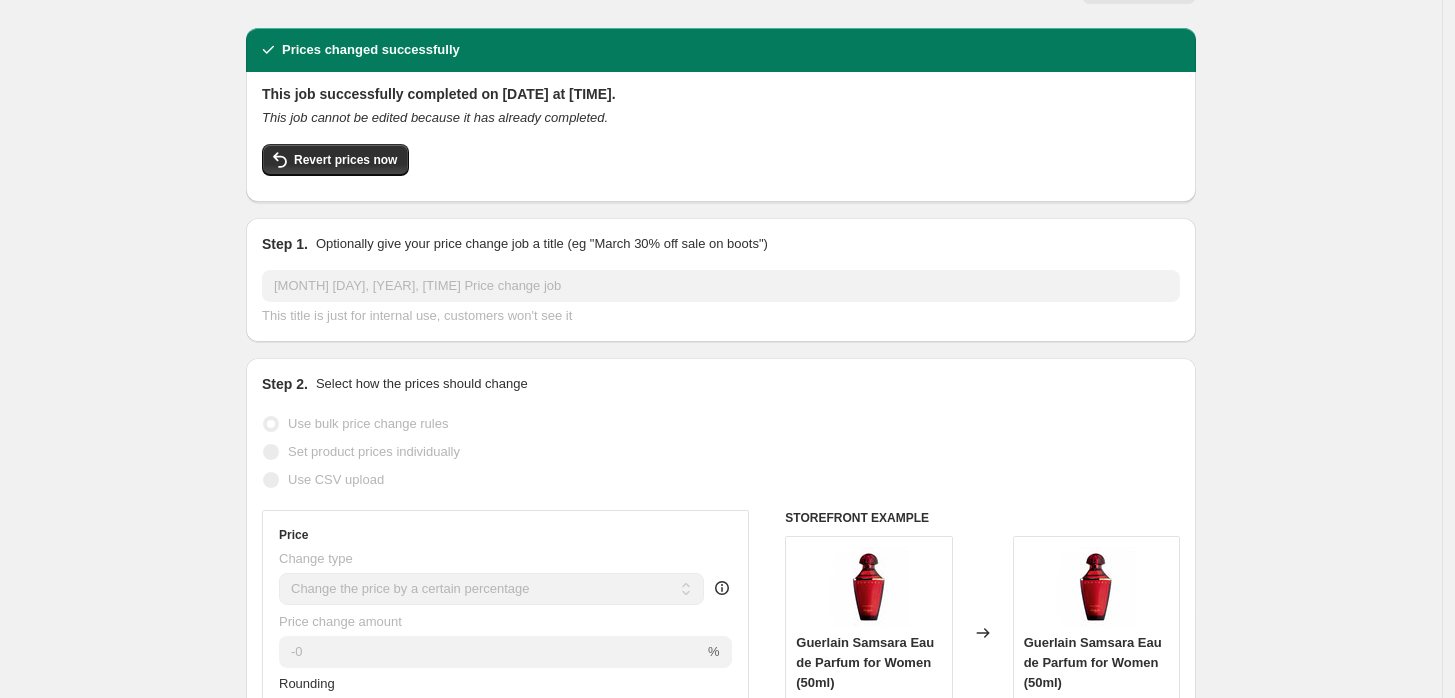 scroll, scrollTop: 0, scrollLeft: 0, axis: both 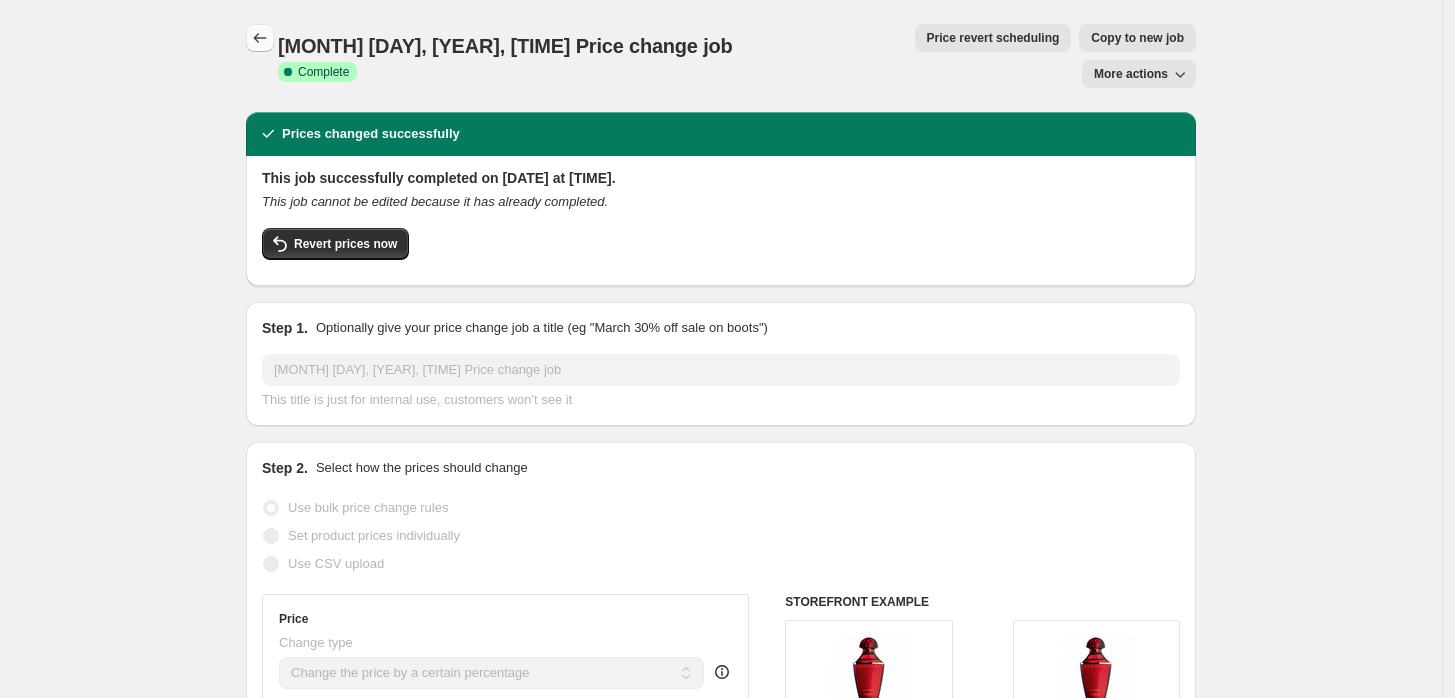 click 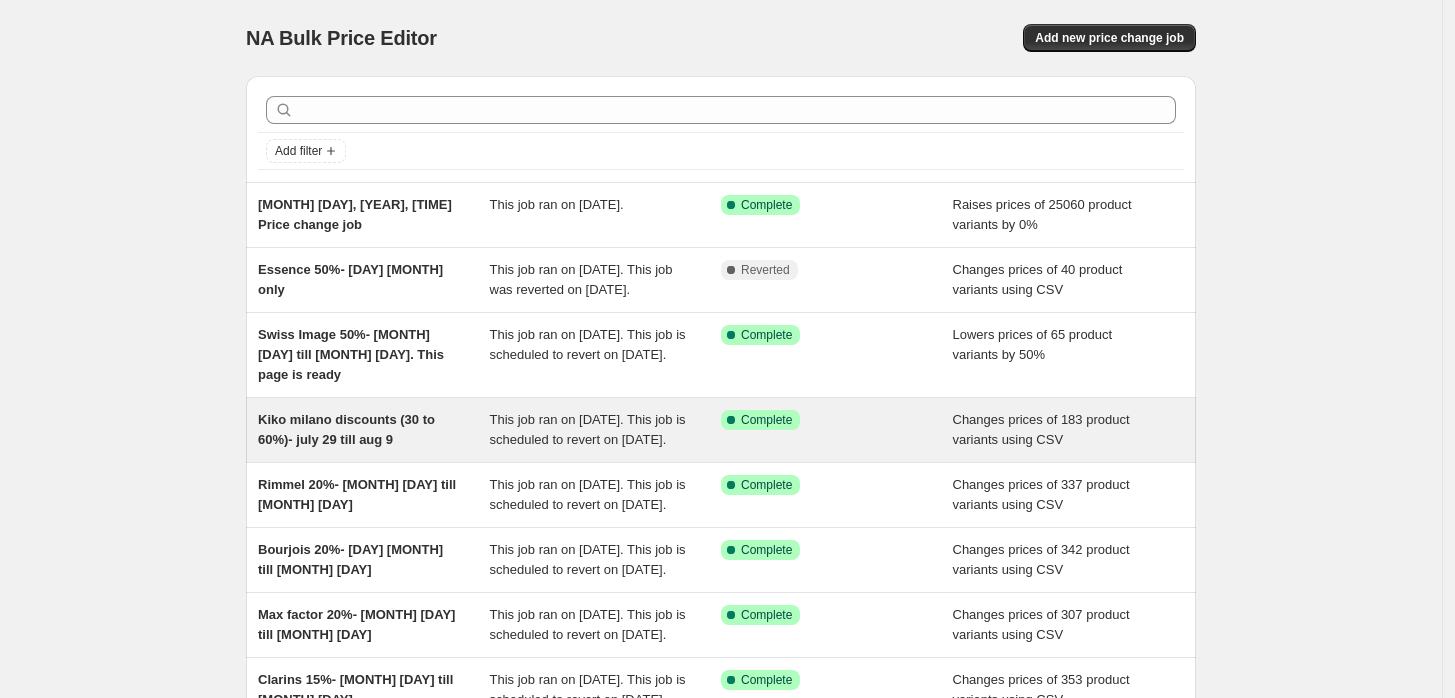 click on "Kiko milano discounts (30 to 60%)- july 29 till aug 9" at bounding box center [346, 429] 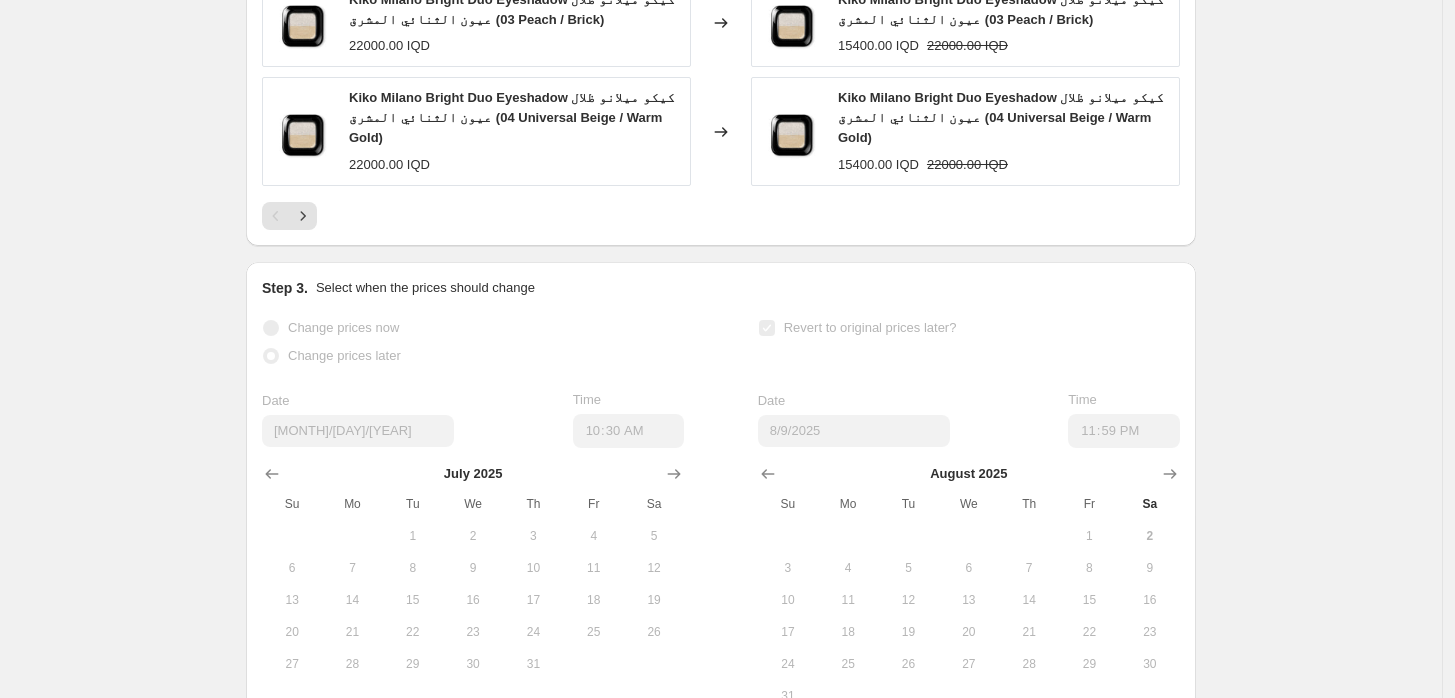 scroll, scrollTop: 1360, scrollLeft: 0, axis: vertical 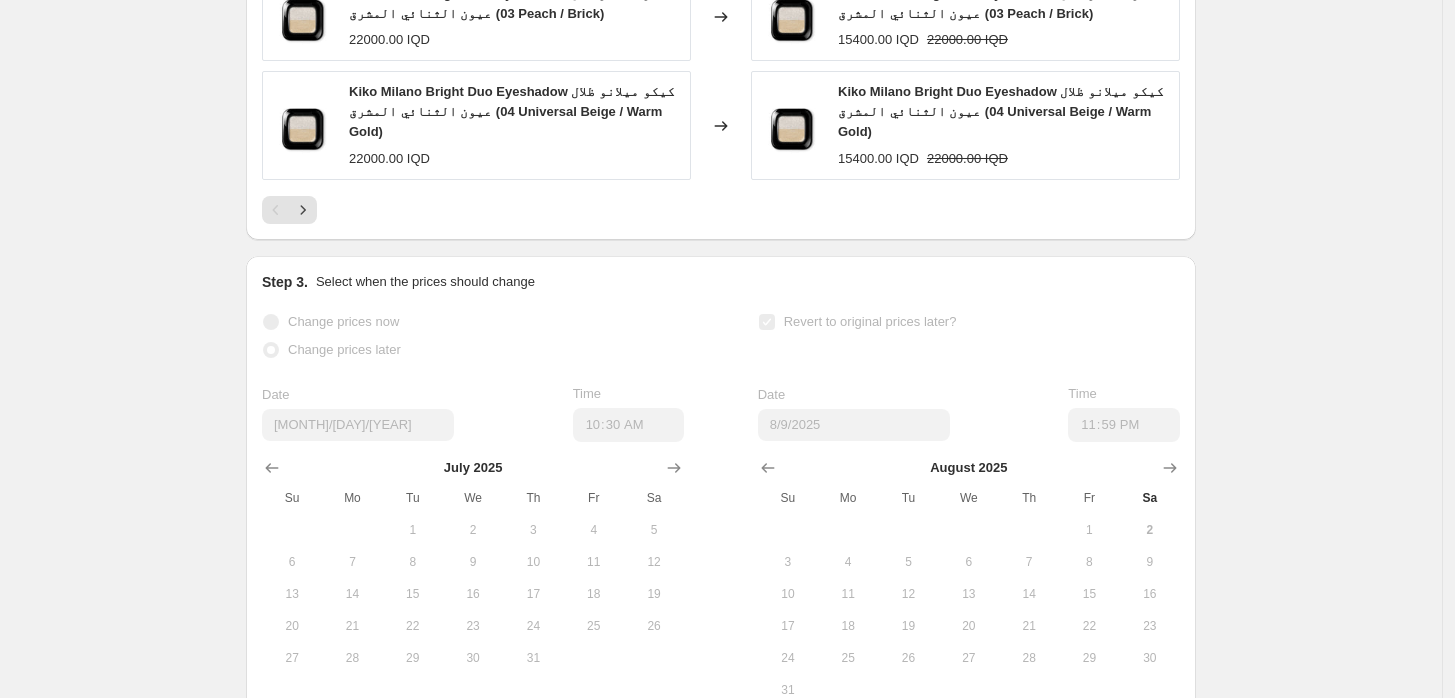 click on "Kiko Milano Bright Duo Eyeshadow كيكو ميلانو ظلال عيون الثنائي المشرق (04 Universal Beige / Warm Gold)" at bounding box center (512, 111) 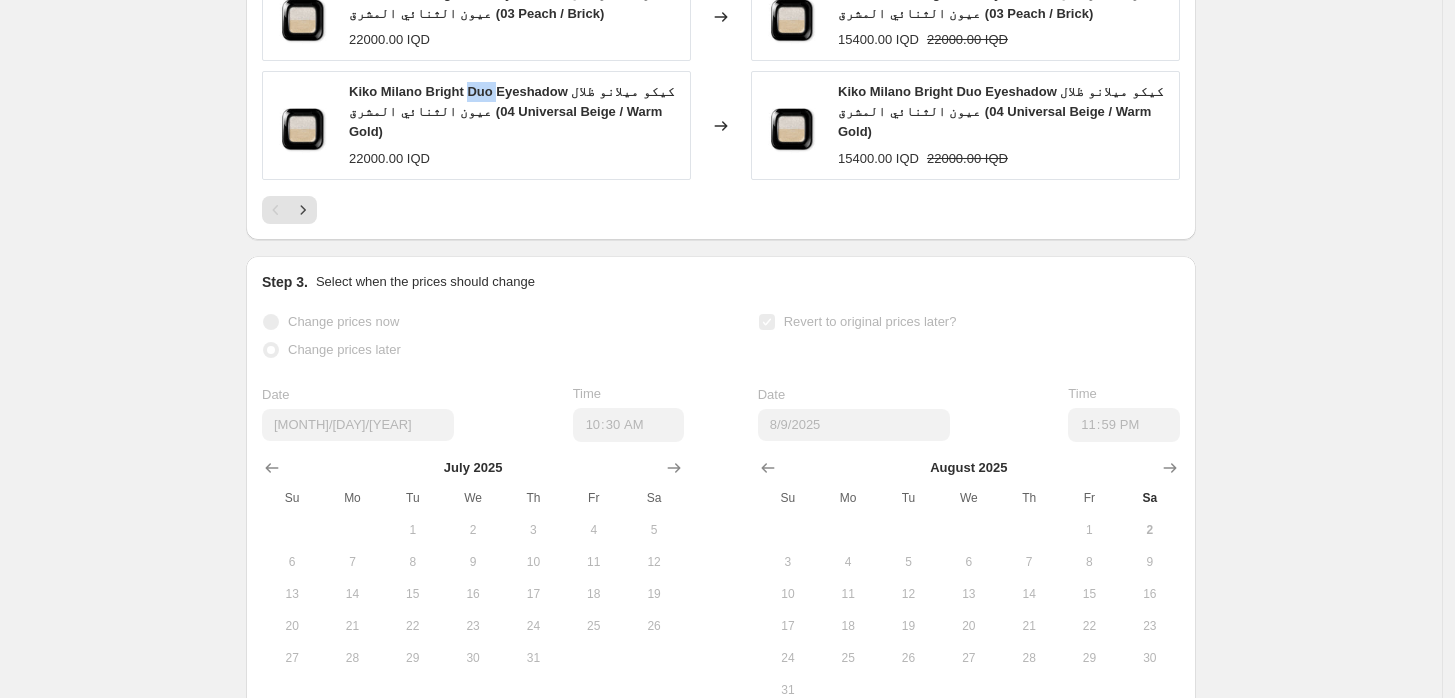 click on "Kiko Milano Bright Duo Eyeshadow كيكو ميلانو ظلال عيون الثنائي المشرق (04 Universal Beige / Warm Gold)" at bounding box center (512, 111) 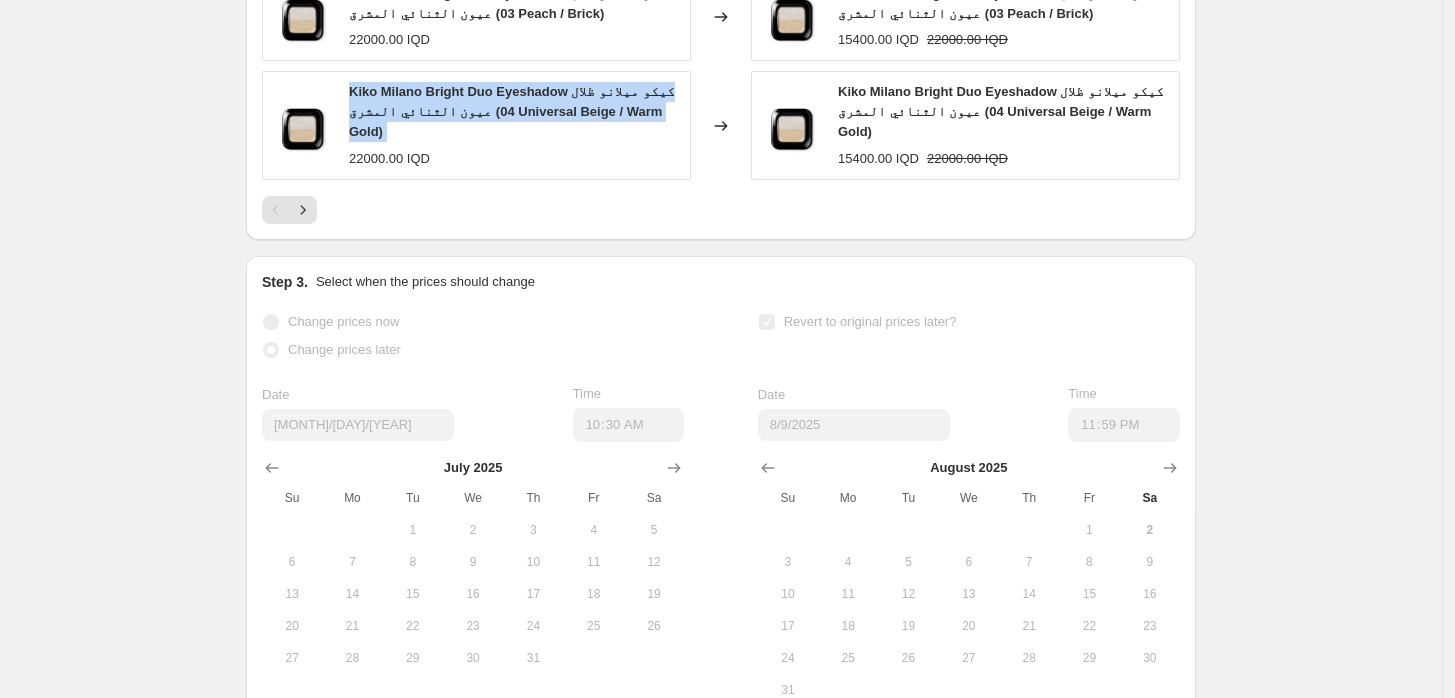 click on "Kiko Milano Bright Duo Eyeshadow كيكو ميلانو ظلال عيون الثنائي المشرق (04 Universal Beige / Warm Gold)" at bounding box center [512, 111] 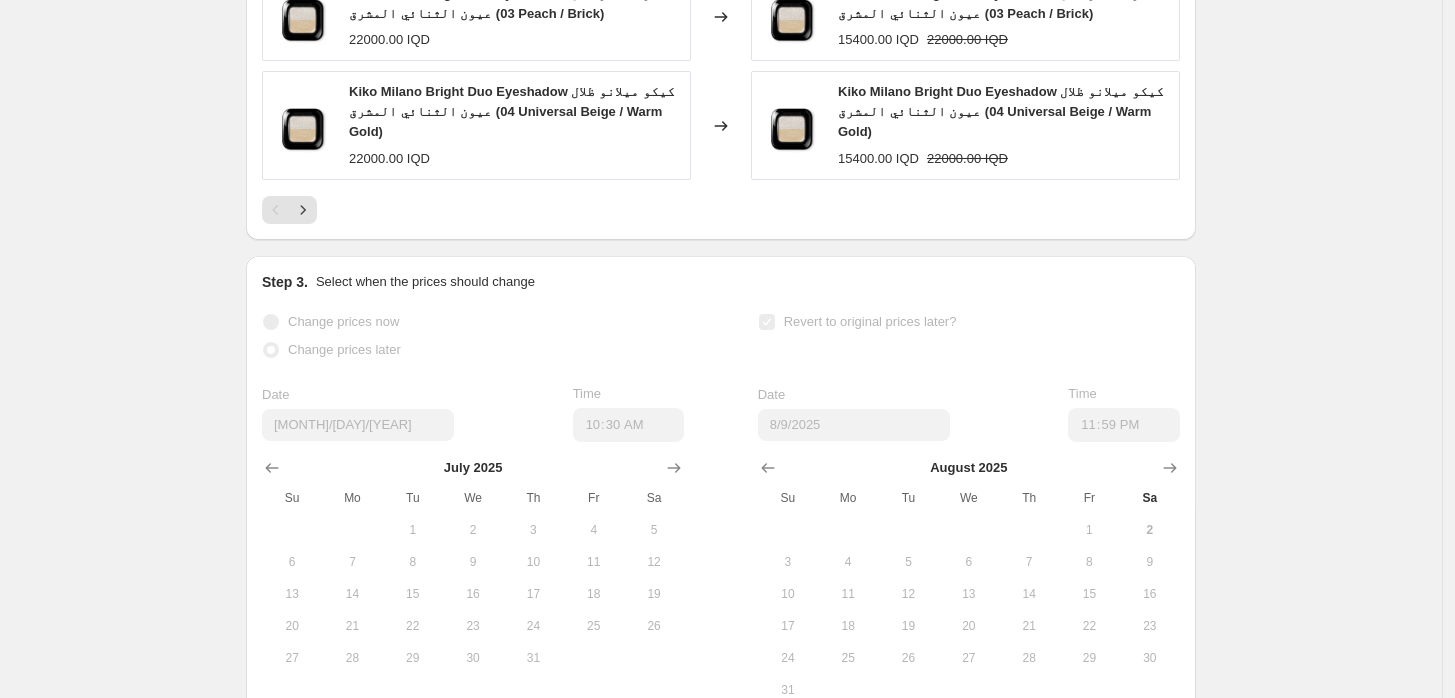 click on "Kiko Milano Bright Duo Eyeshadow كيكو ميلانو ظلال عيون الثنائي المشرق (04 Universal Beige / Warm Gold)" at bounding box center (512, 111) 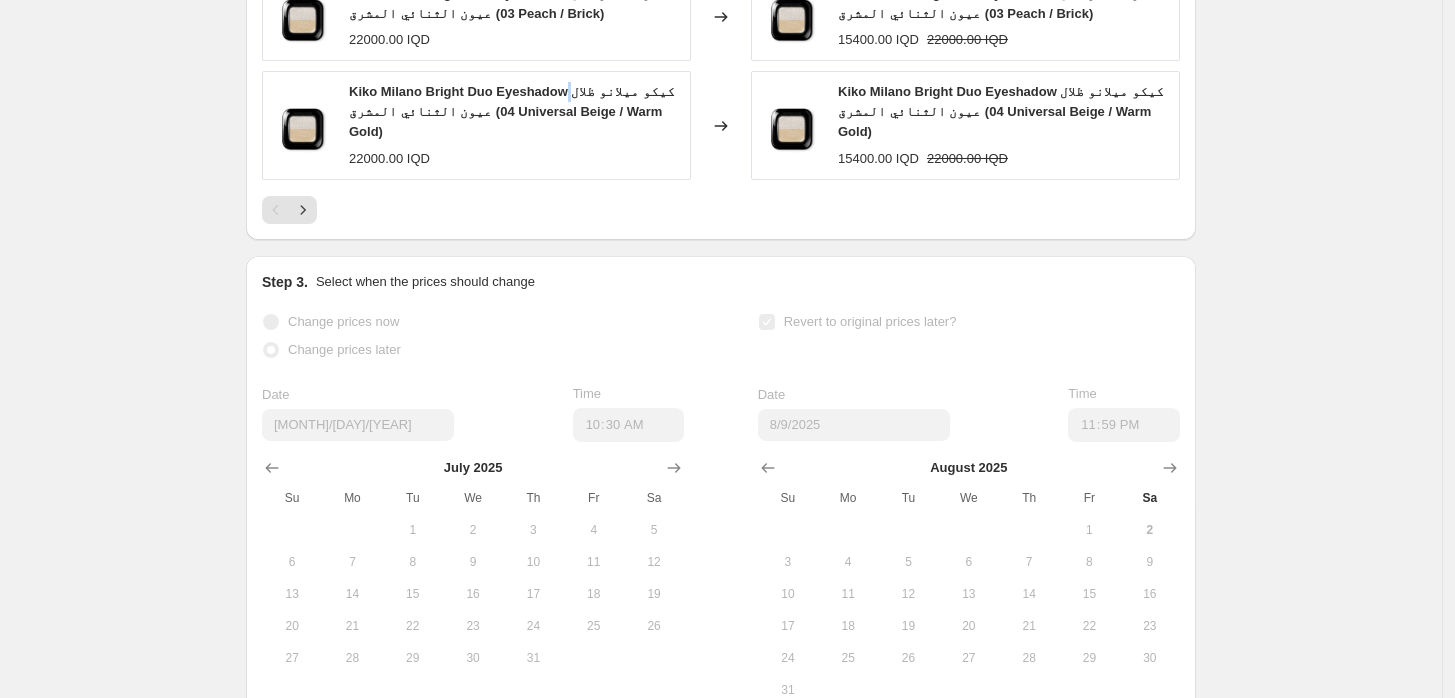 click on "Kiko Milano Bright Duo Eyeshadow كيكو ميلانو ظلال عيون الثنائي المشرق (04 Universal Beige / Warm Gold)" at bounding box center (512, 111) 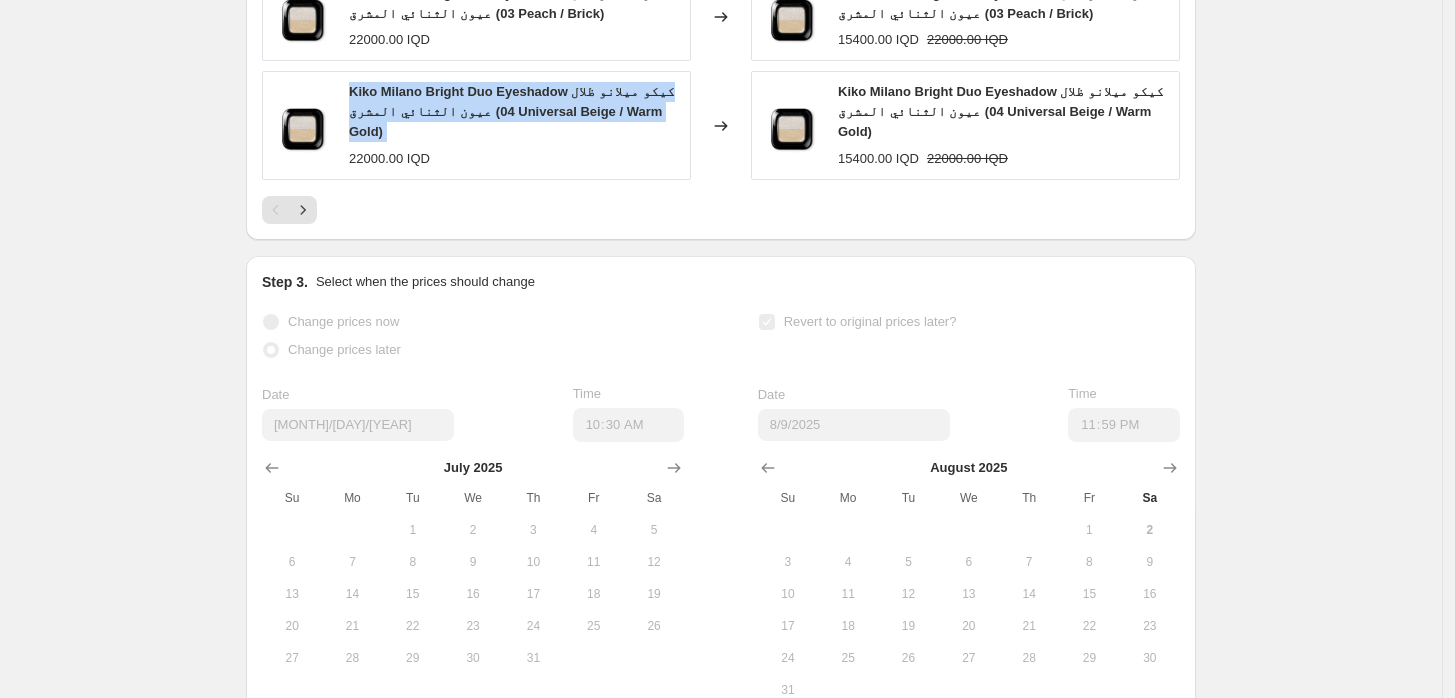 click on "Kiko Milano Bright Duo Eyeshadow كيكو ميلانو ظلال عيون الثنائي المشرق (04 Universal Beige / Warm Gold)" at bounding box center [512, 111] 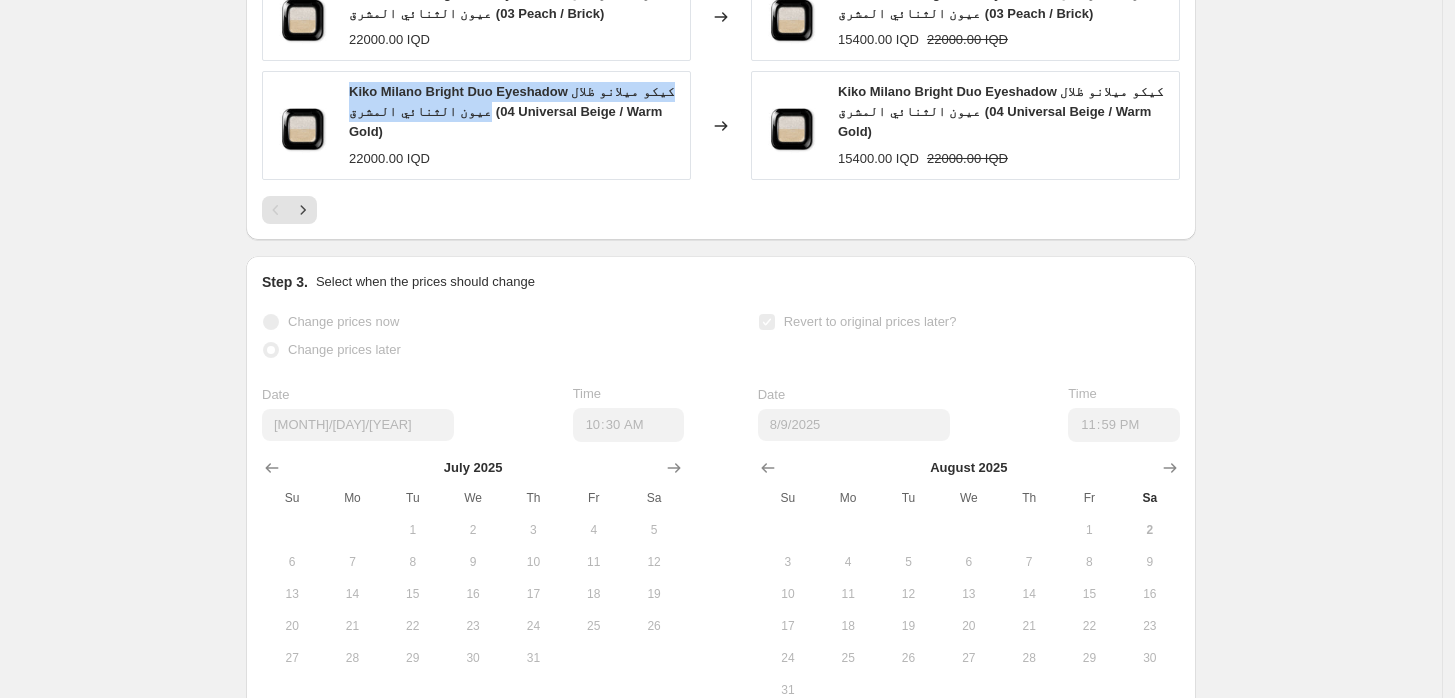 drag, startPoint x: 354, startPoint y: 66, endPoint x: 464, endPoint y: 98, distance: 114.56003 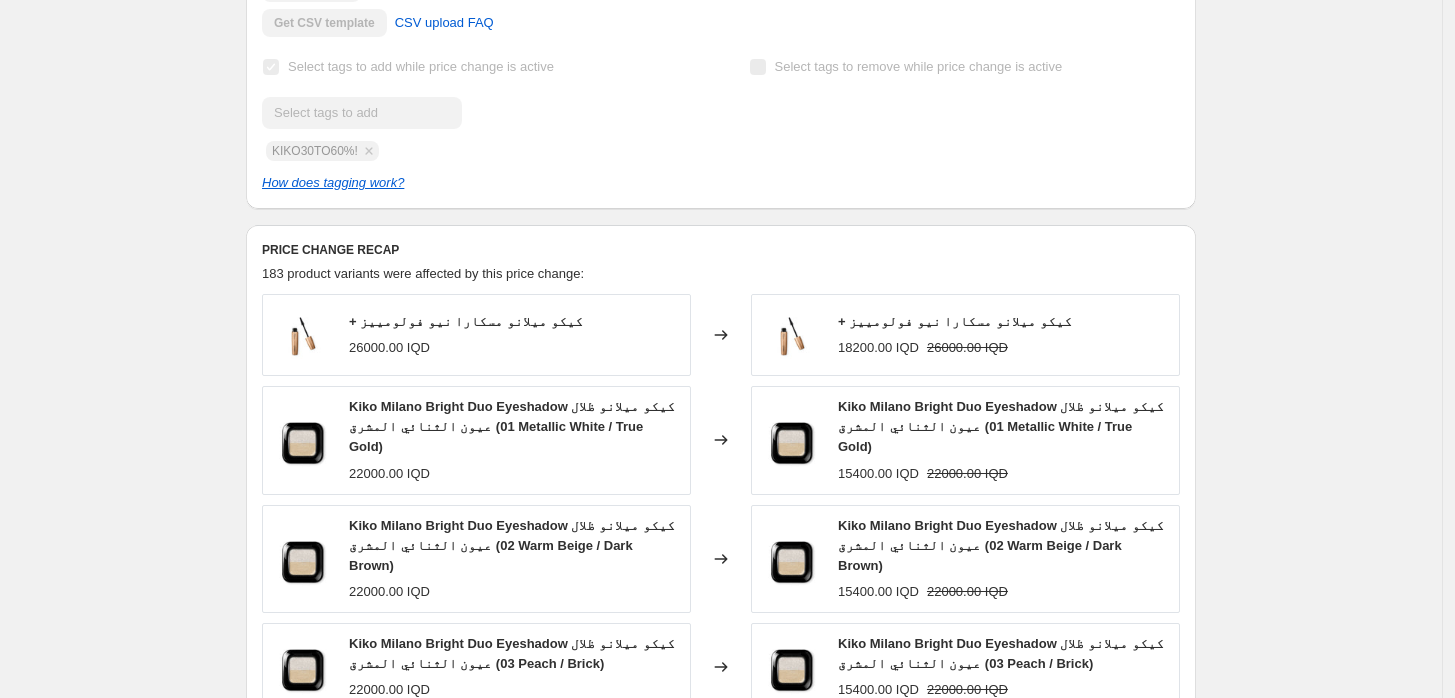 scroll, scrollTop: 640, scrollLeft: 0, axis: vertical 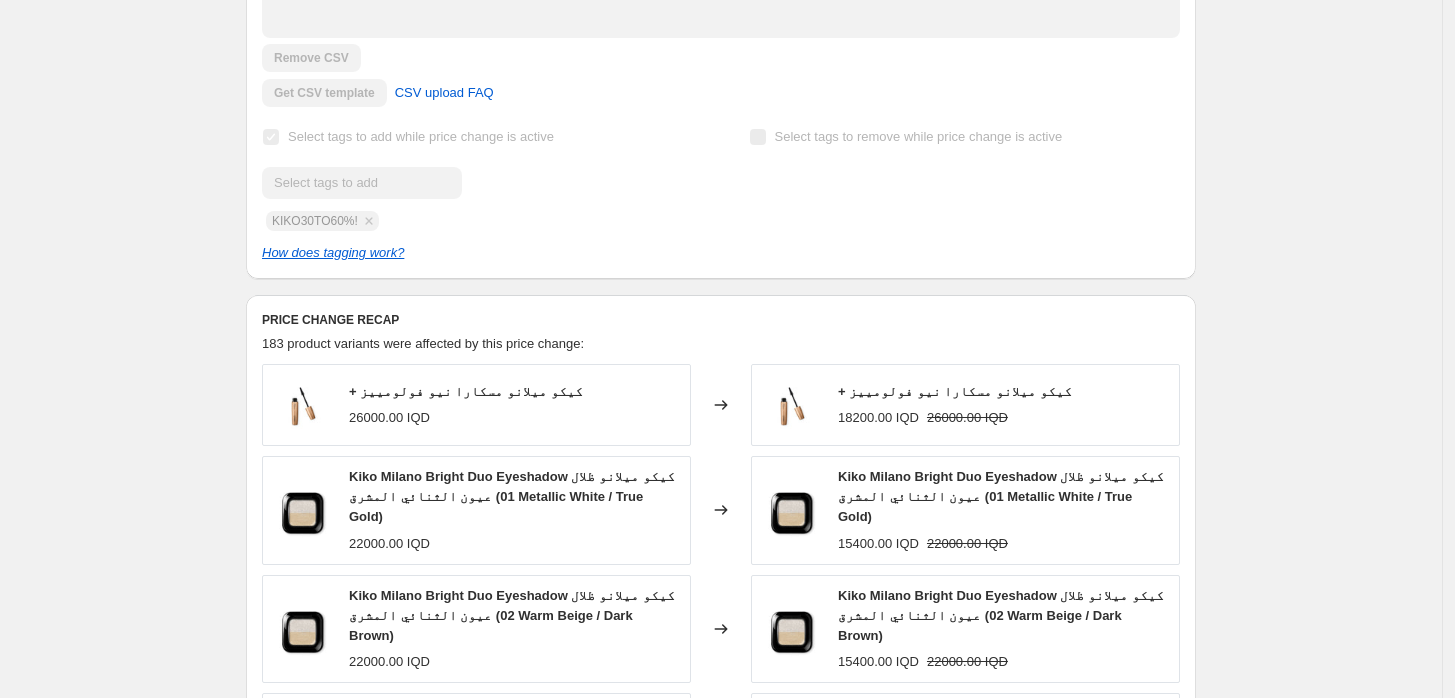 click on "+ كيكو ميلانو مسكارا نيو فولومييز" at bounding box center (955, 391) 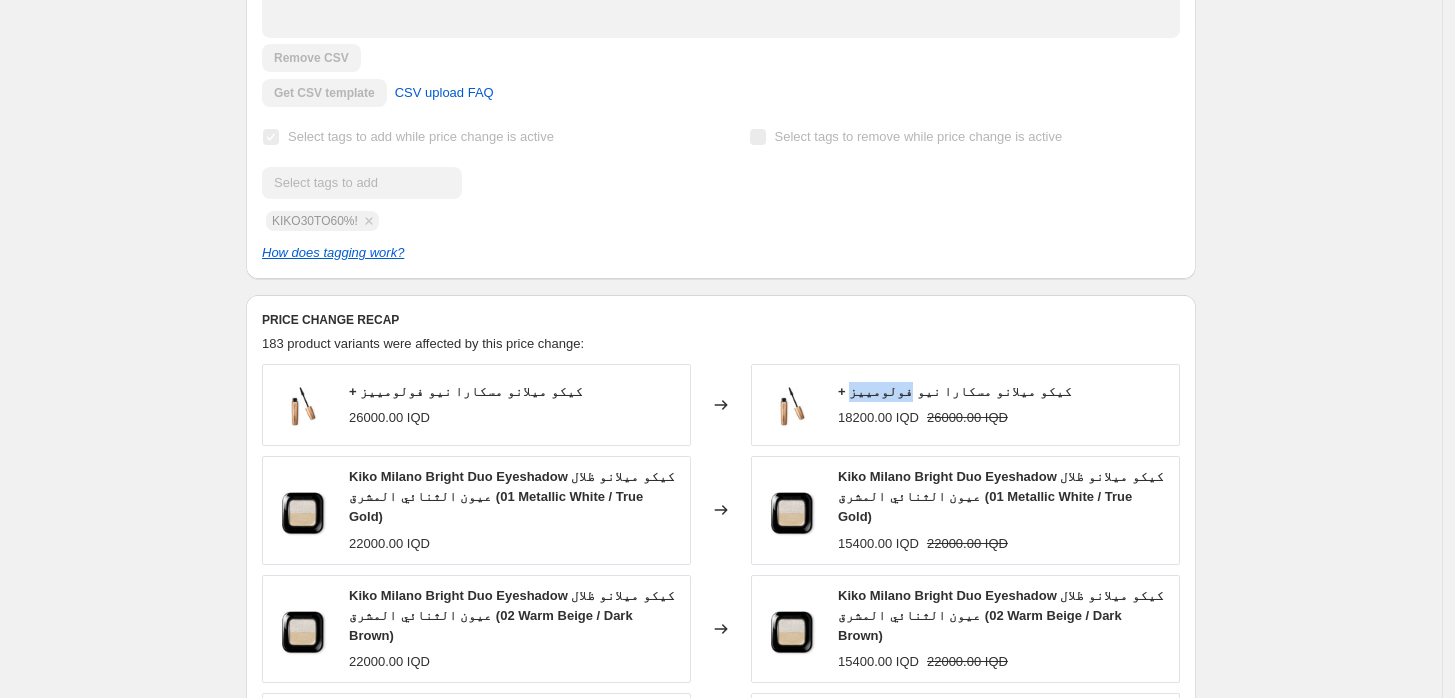 click on "+ كيكو ميلانو مسكارا نيو فولومييز" at bounding box center [955, 391] 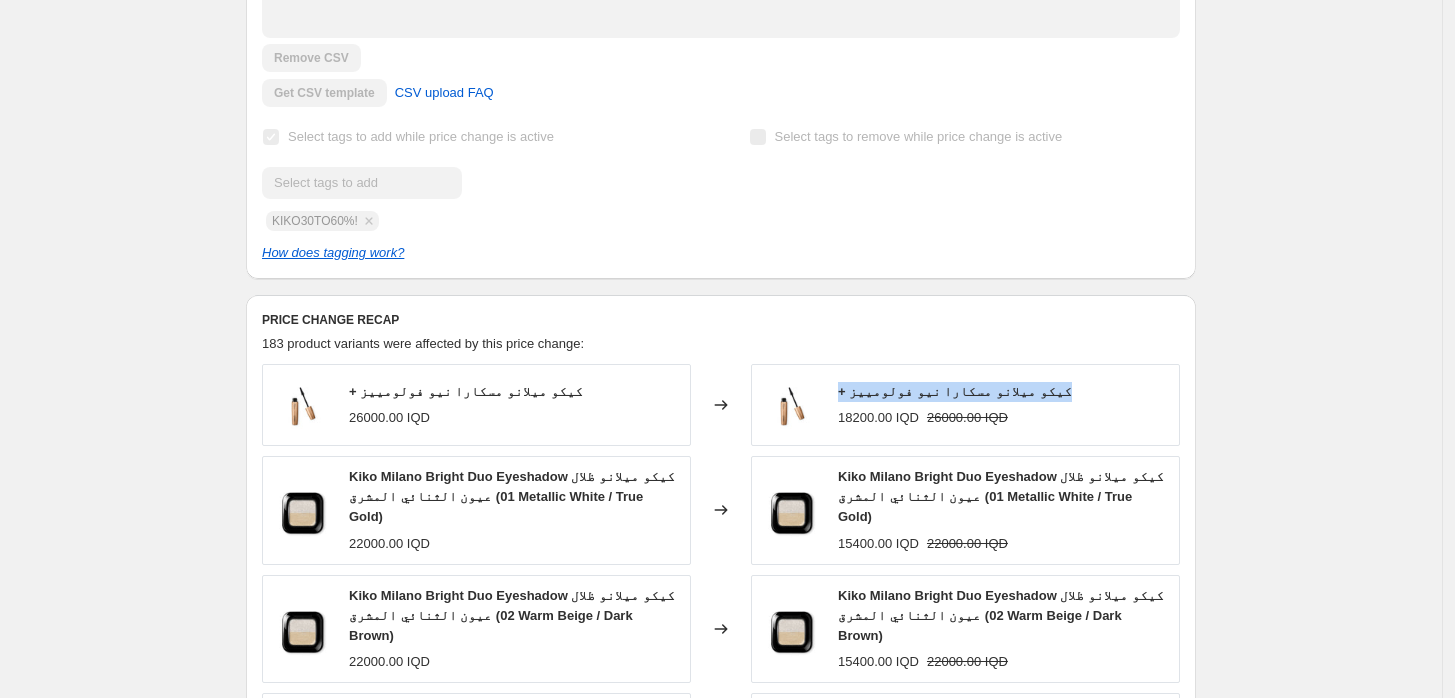 click on "+ كيكو ميلانو مسكارا نيو فولومييز" at bounding box center (955, 391) 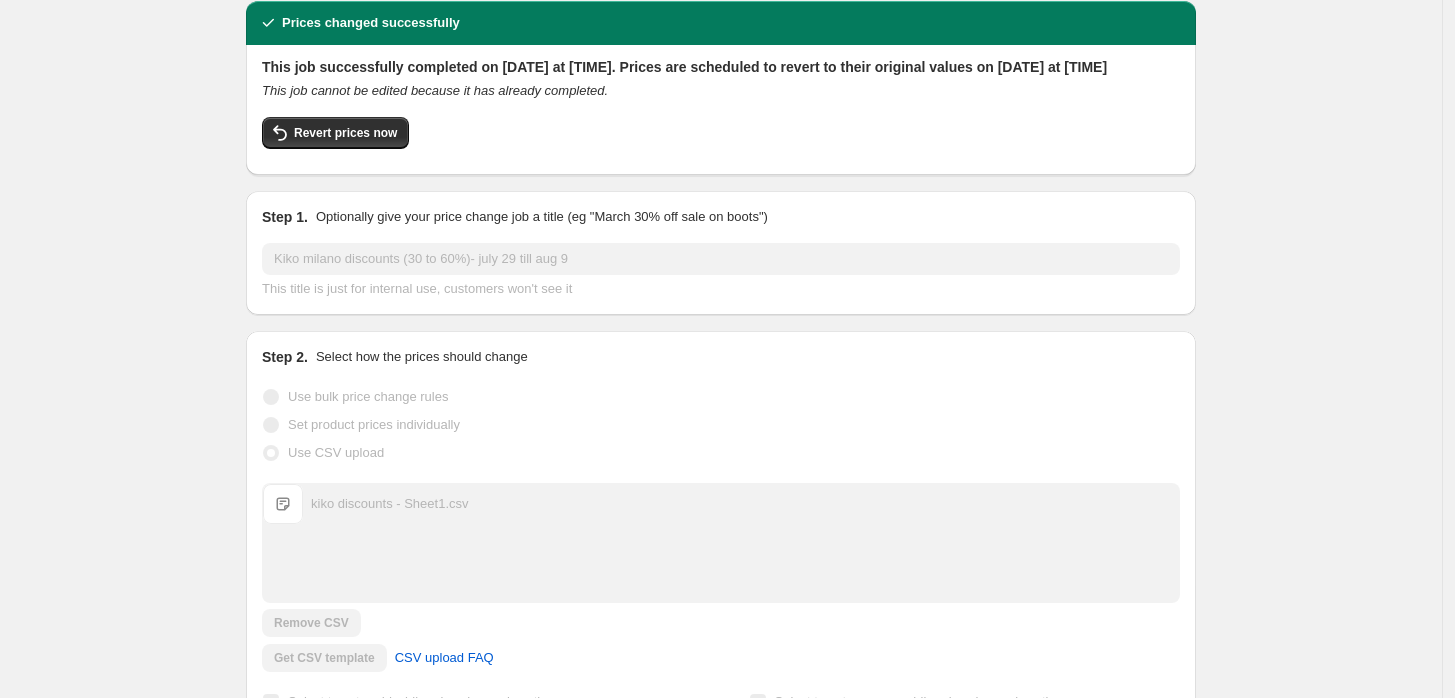 scroll, scrollTop: 0, scrollLeft: 0, axis: both 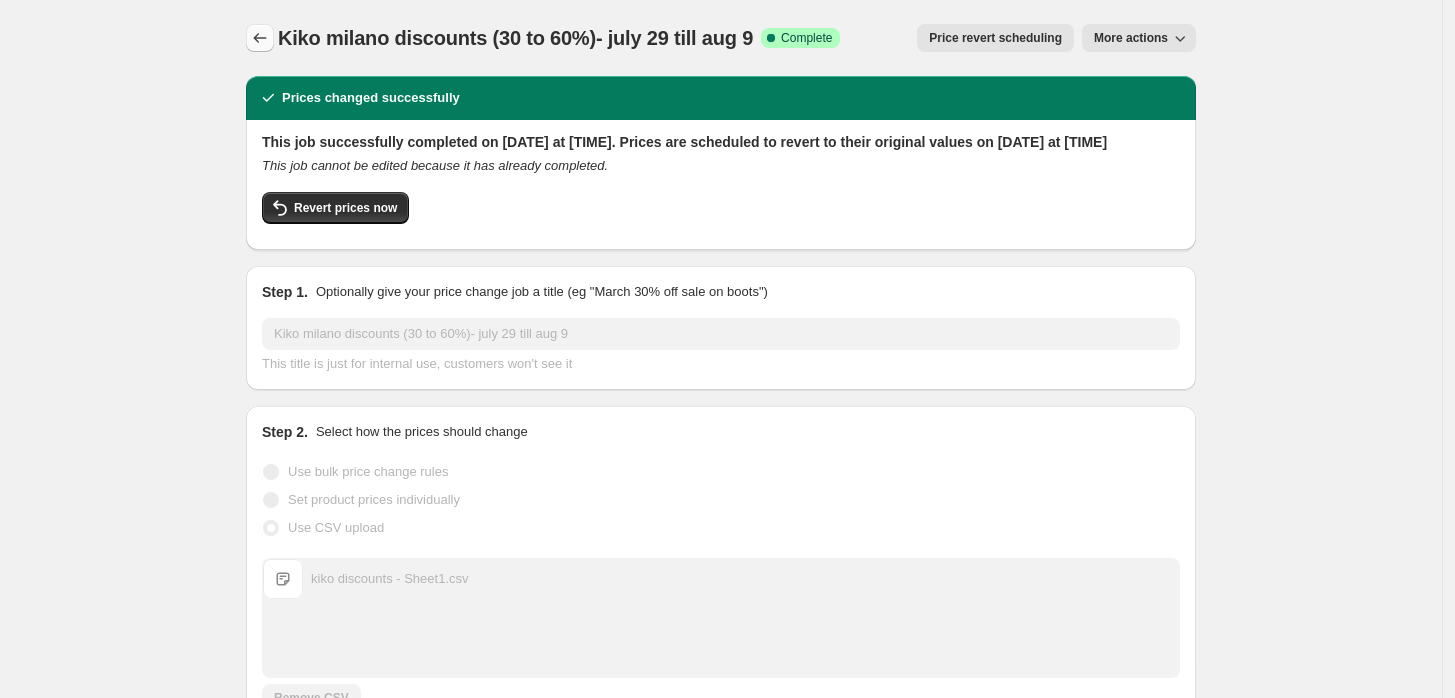 click 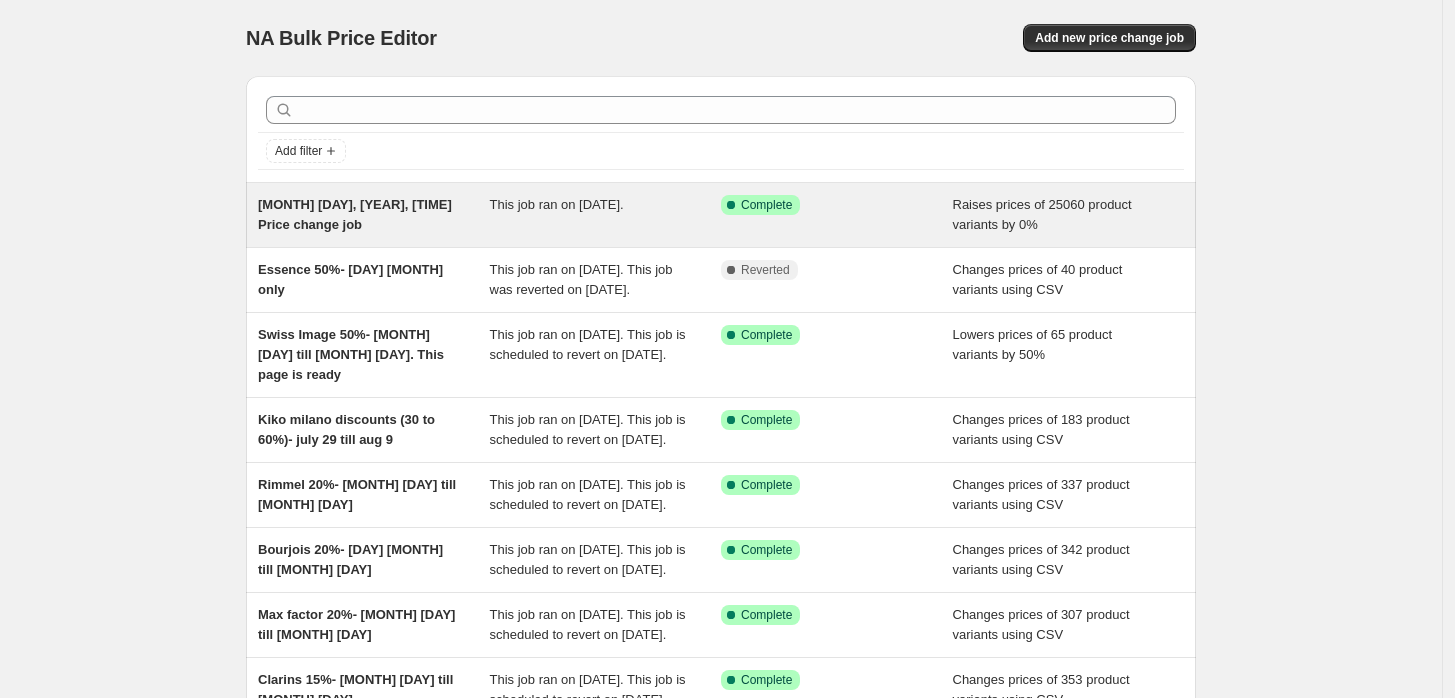 click on "[MONTH] [DAY], [YEAR], [TIME] Price change job" at bounding box center [355, 214] 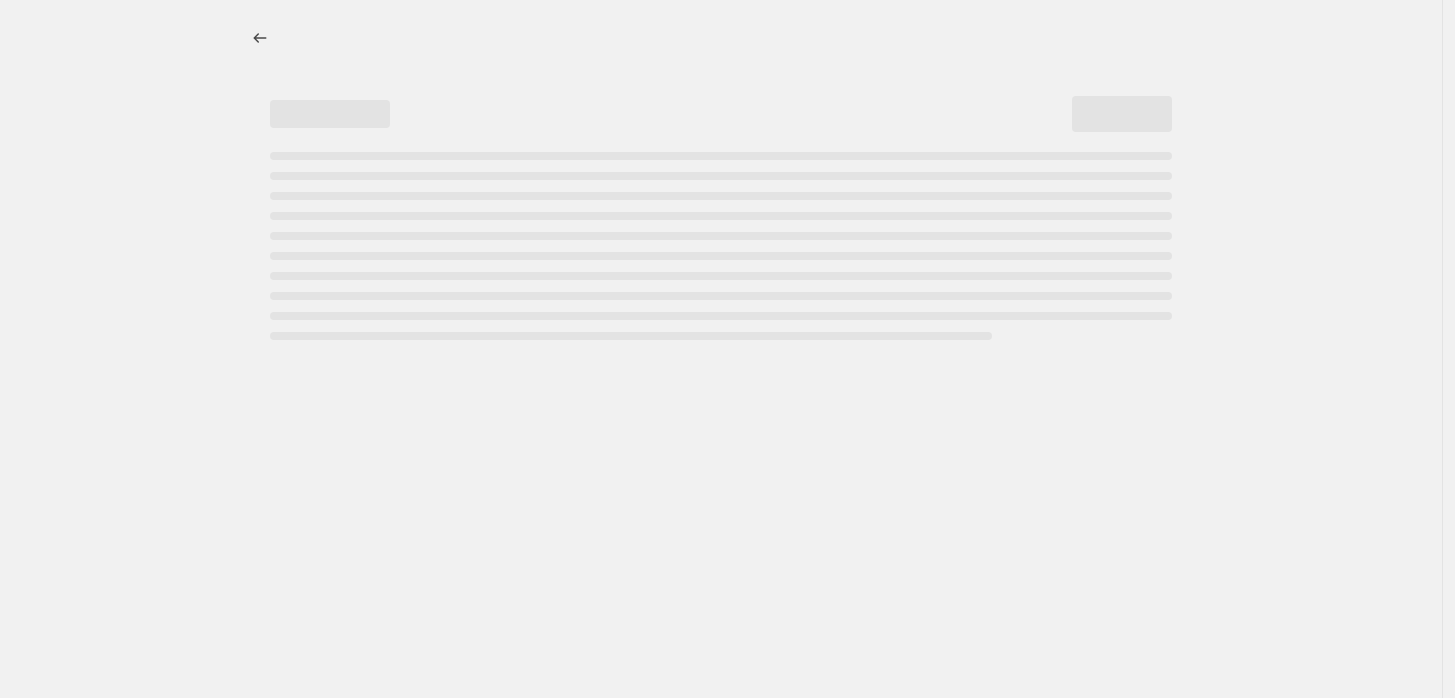 select on "percentage" 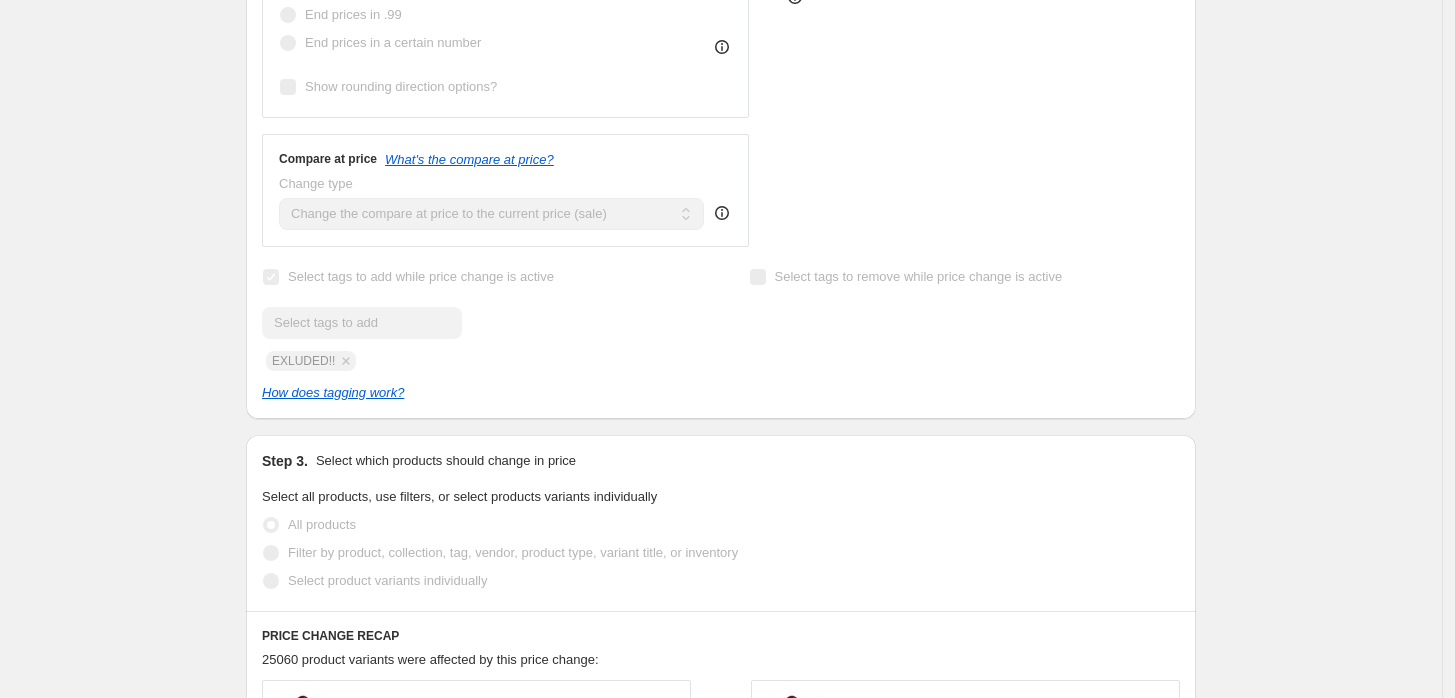 scroll, scrollTop: 810, scrollLeft: 0, axis: vertical 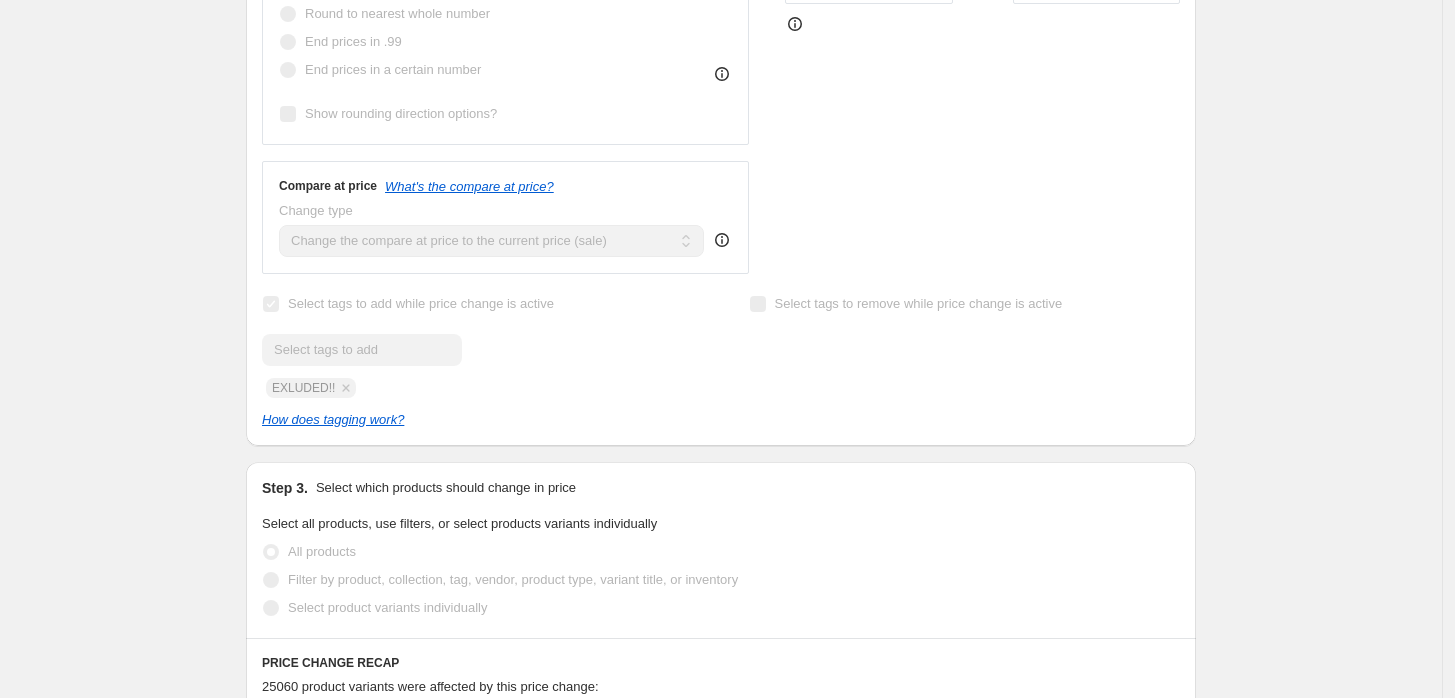 click 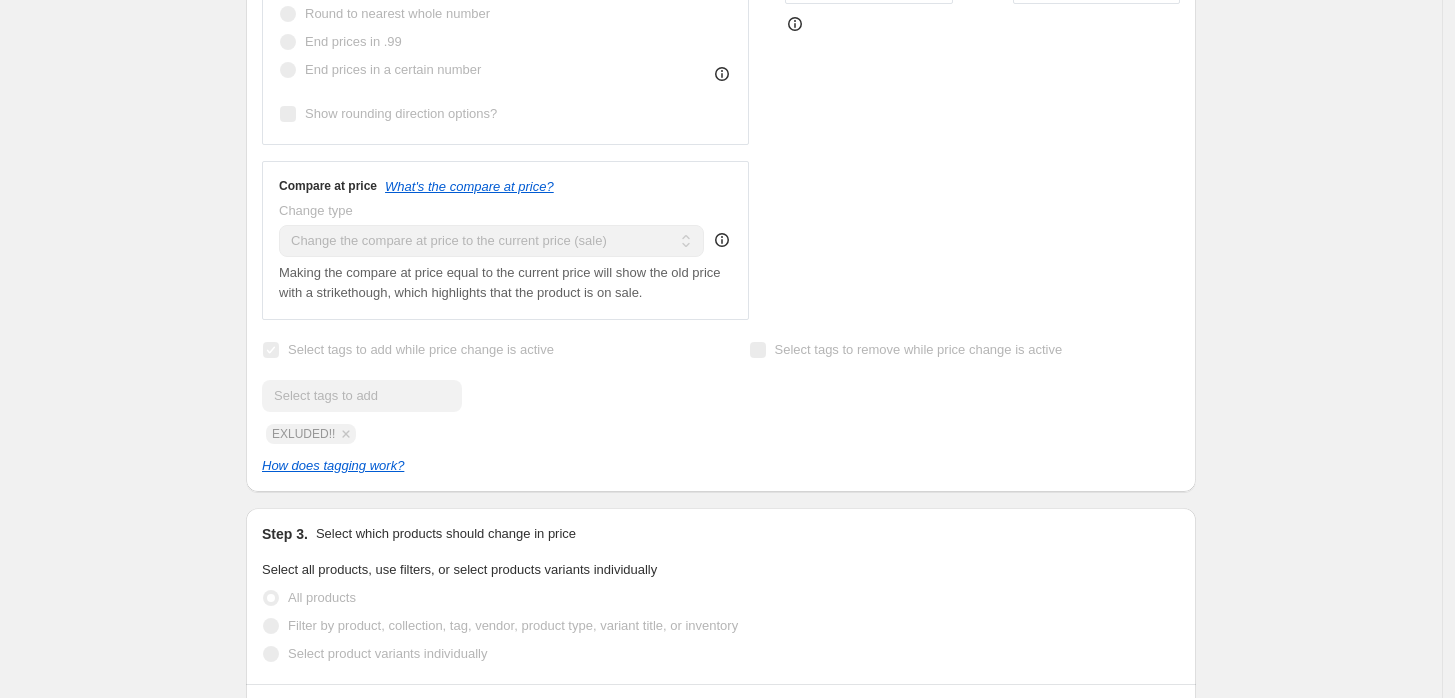 click 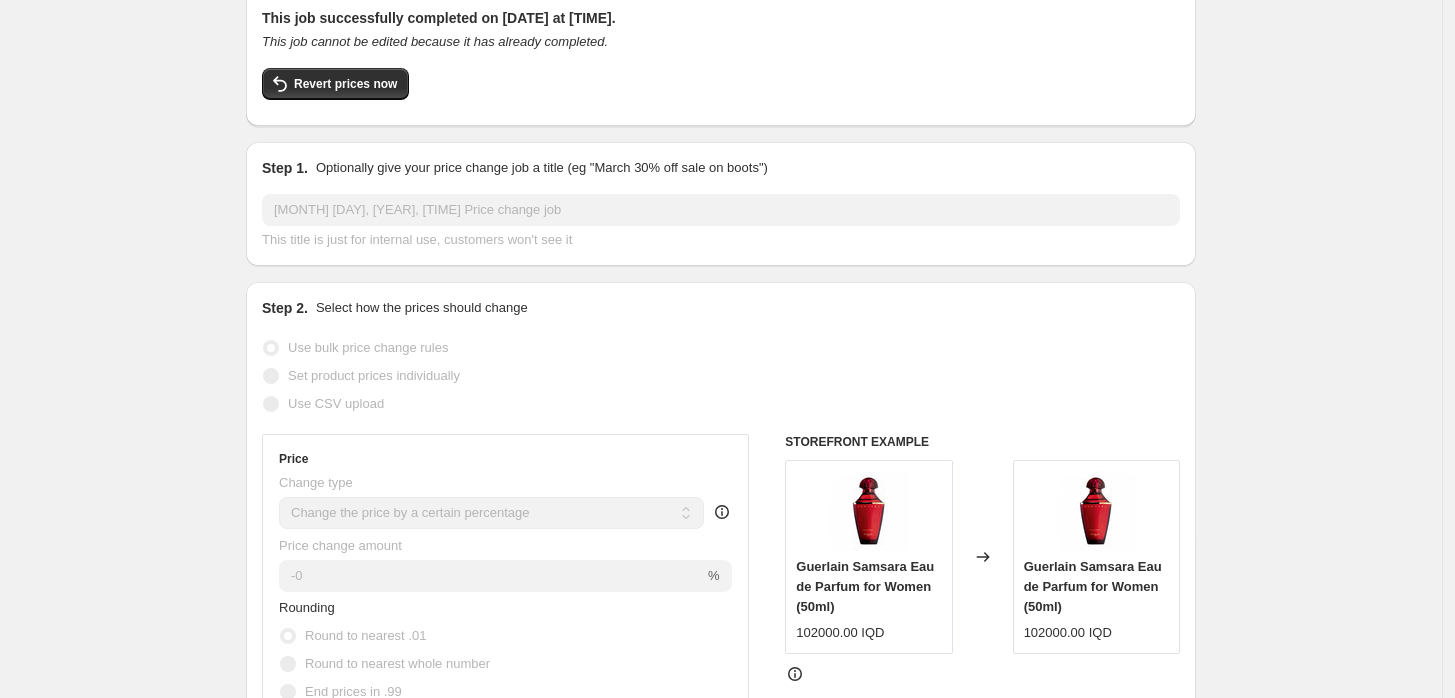 scroll, scrollTop: 0, scrollLeft: 0, axis: both 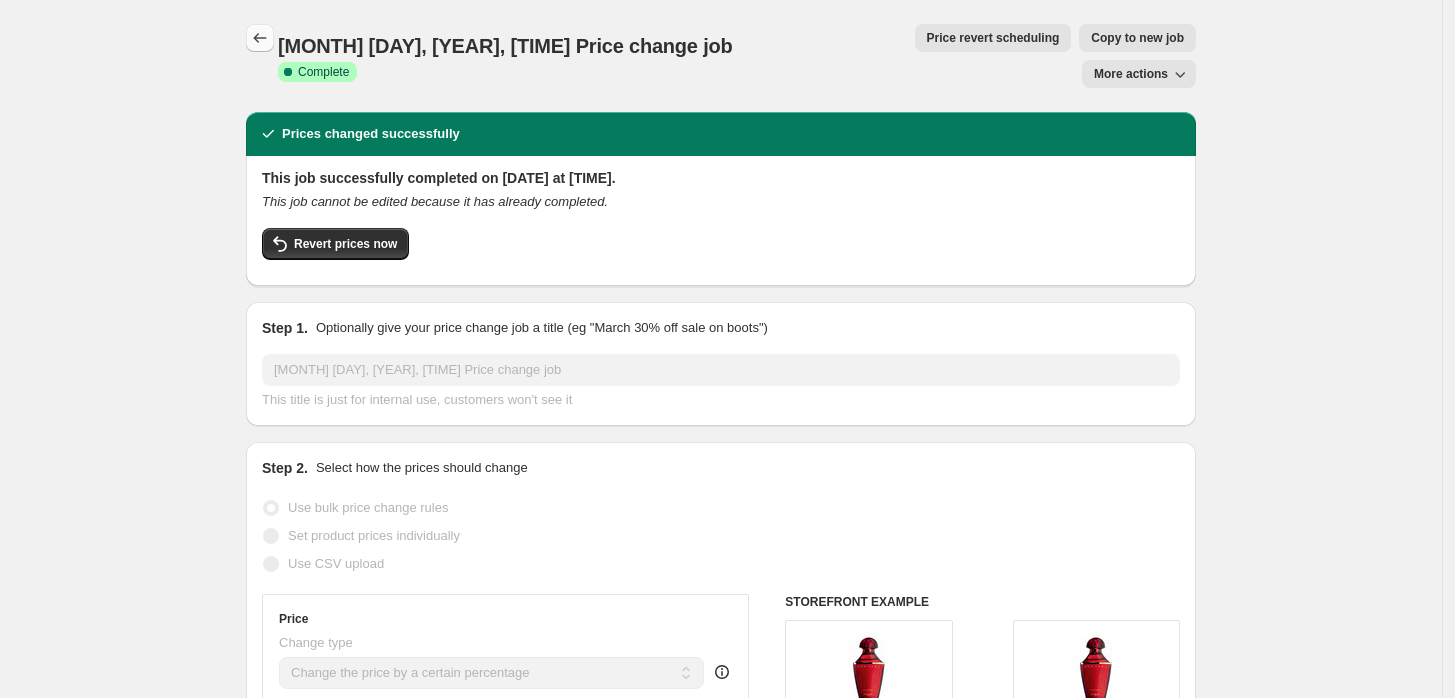click 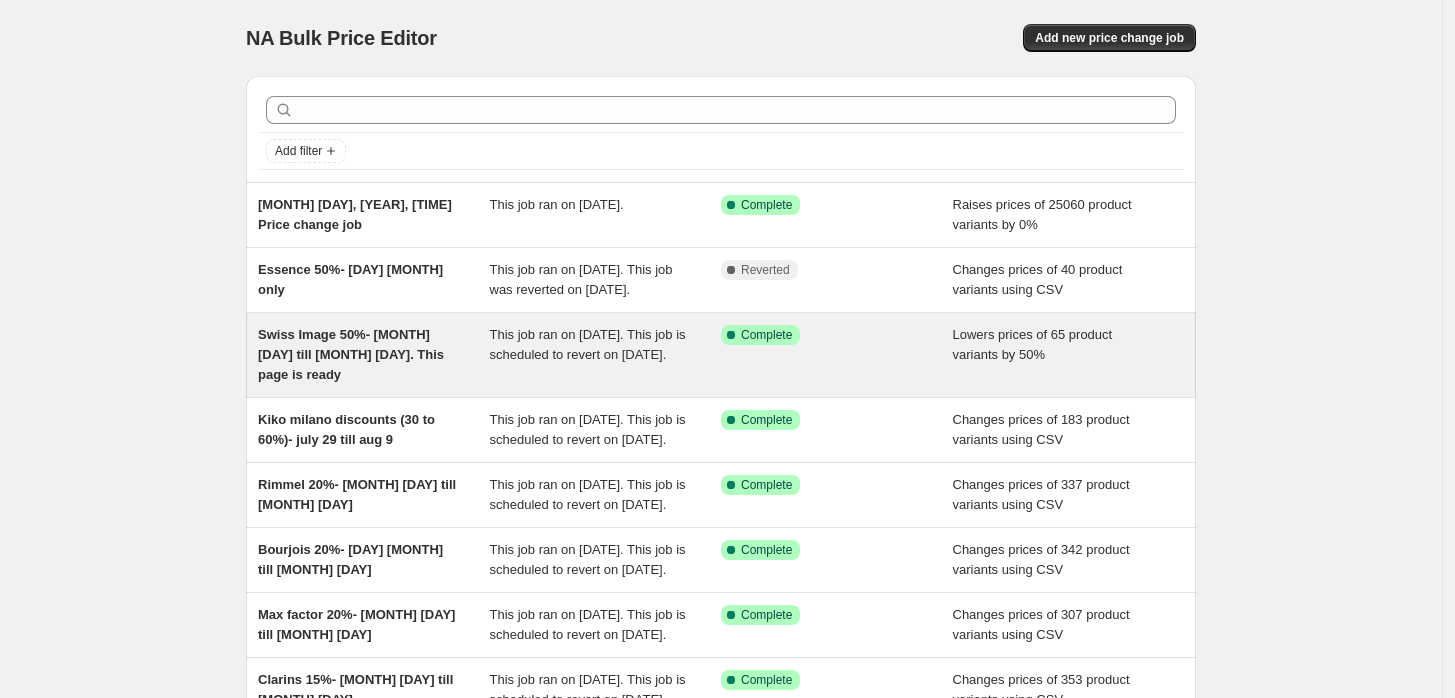 click on "Swiss Image 50%- [MONTH] [DAY] till [MONTH] [DAY]. This page is ready" at bounding box center (351, 354) 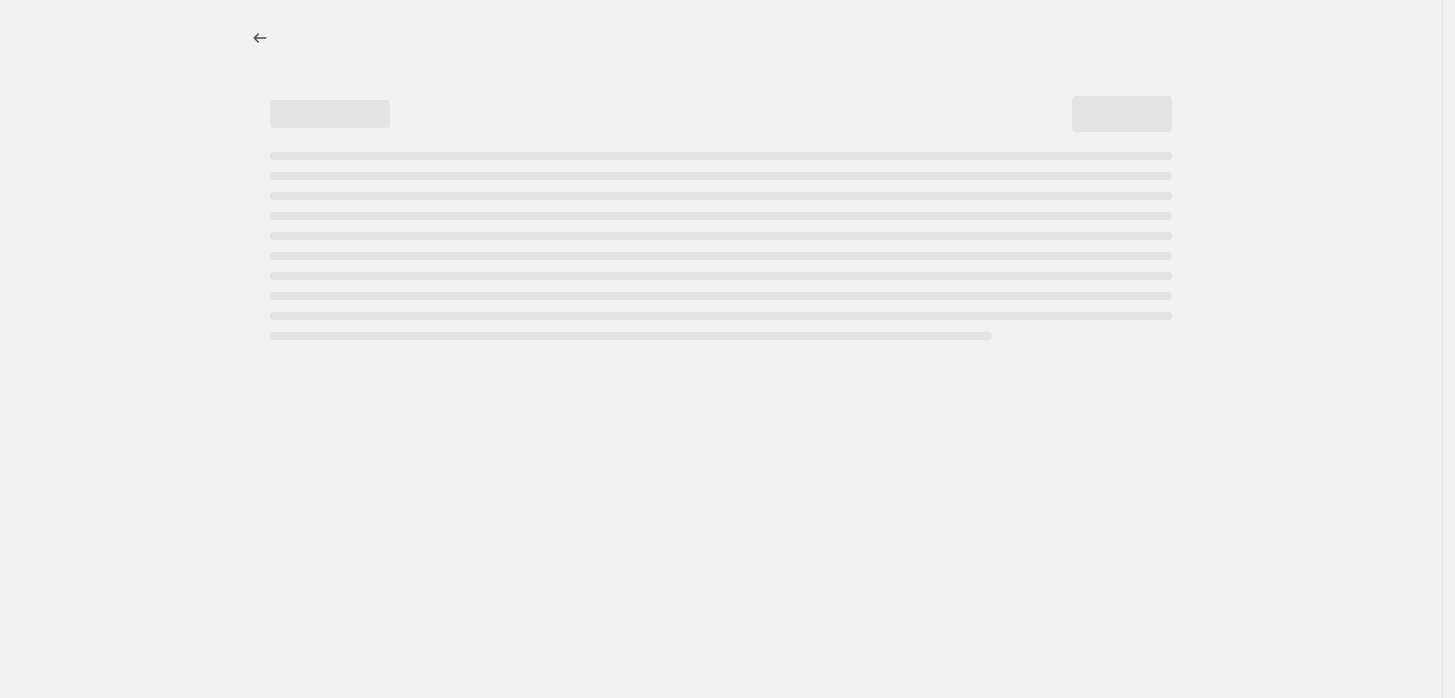select on "percentage" 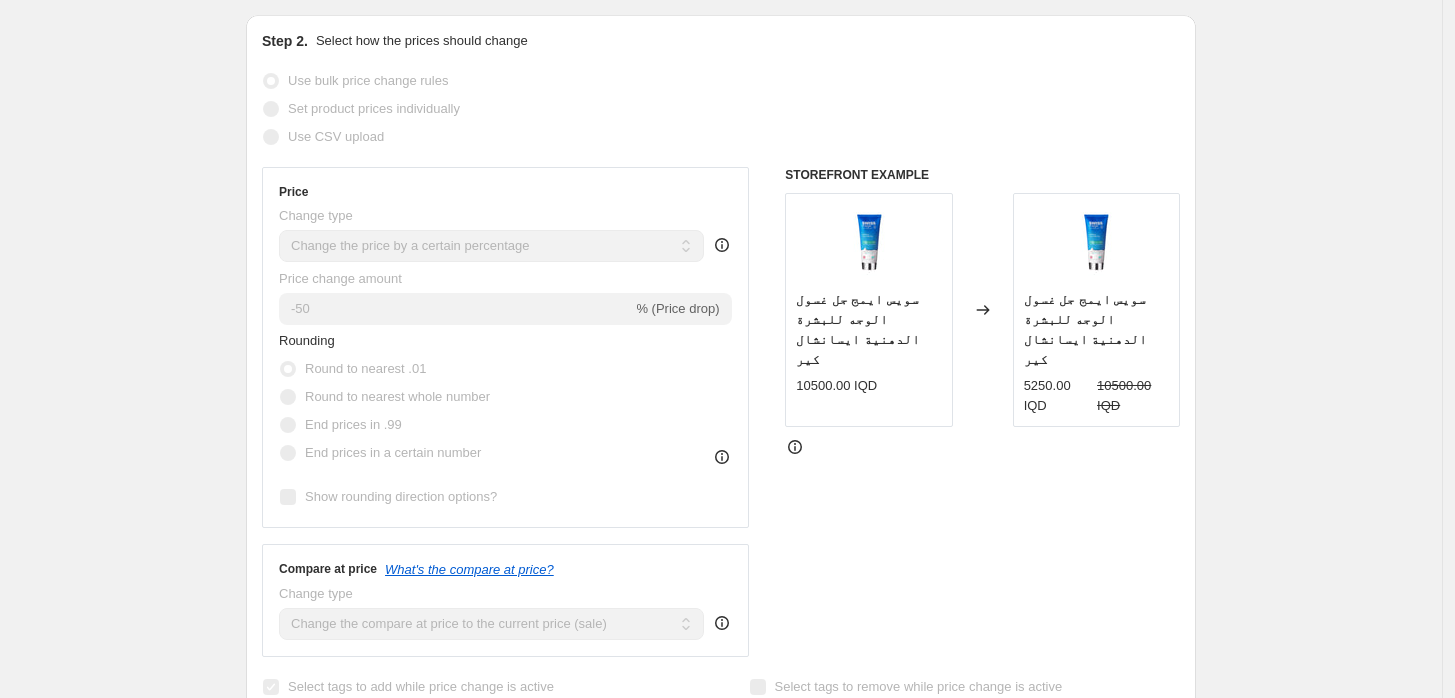 scroll, scrollTop: 0, scrollLeft: 0, axis: both 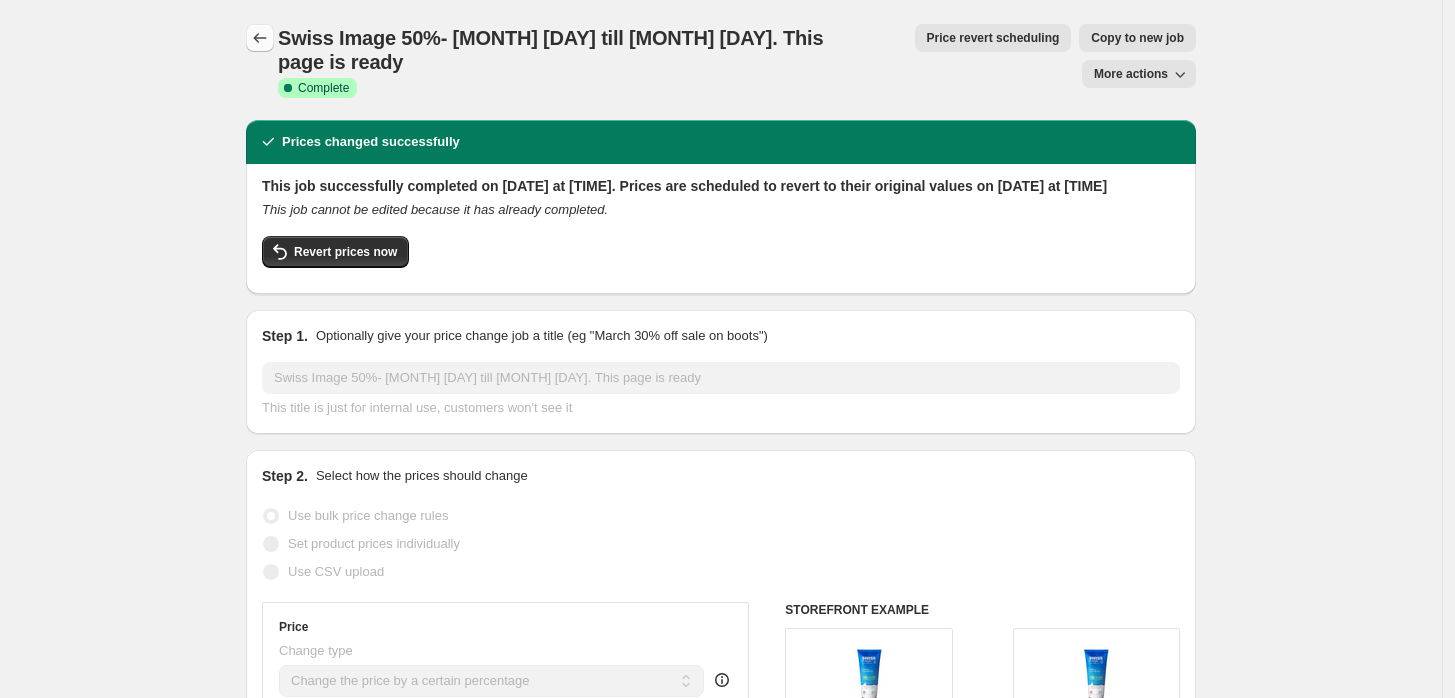 click at bounding box center (260, 38) 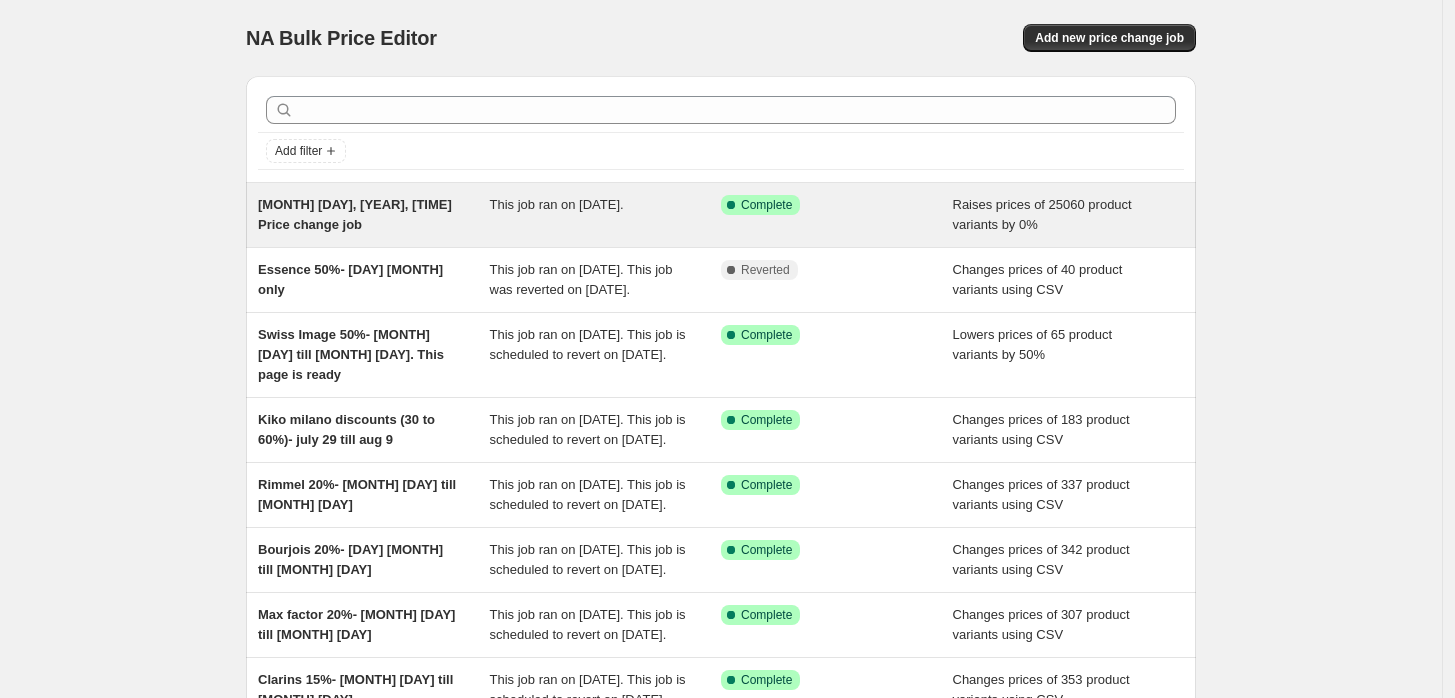 click on "[MONTH] [DAY], [YEAR], [TIME] Price change job" at bounding box center [374, 215] 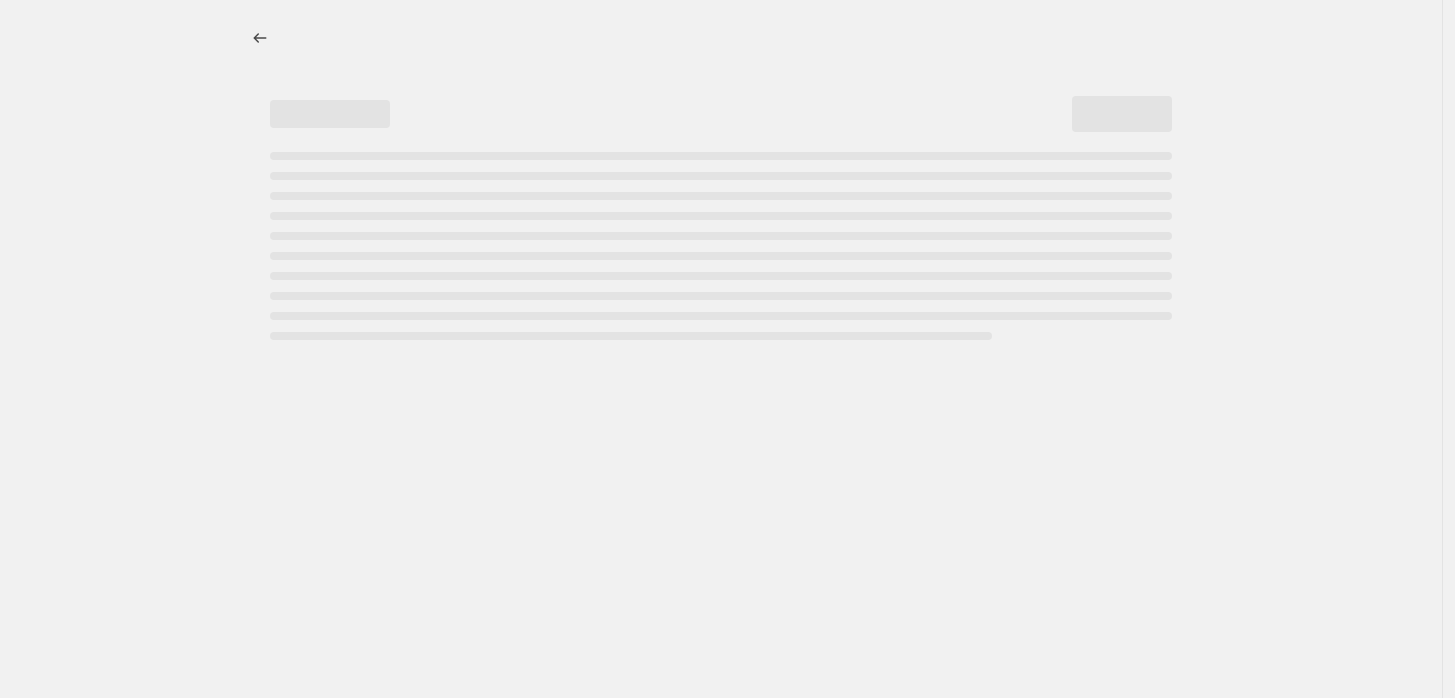 select on "percentage" 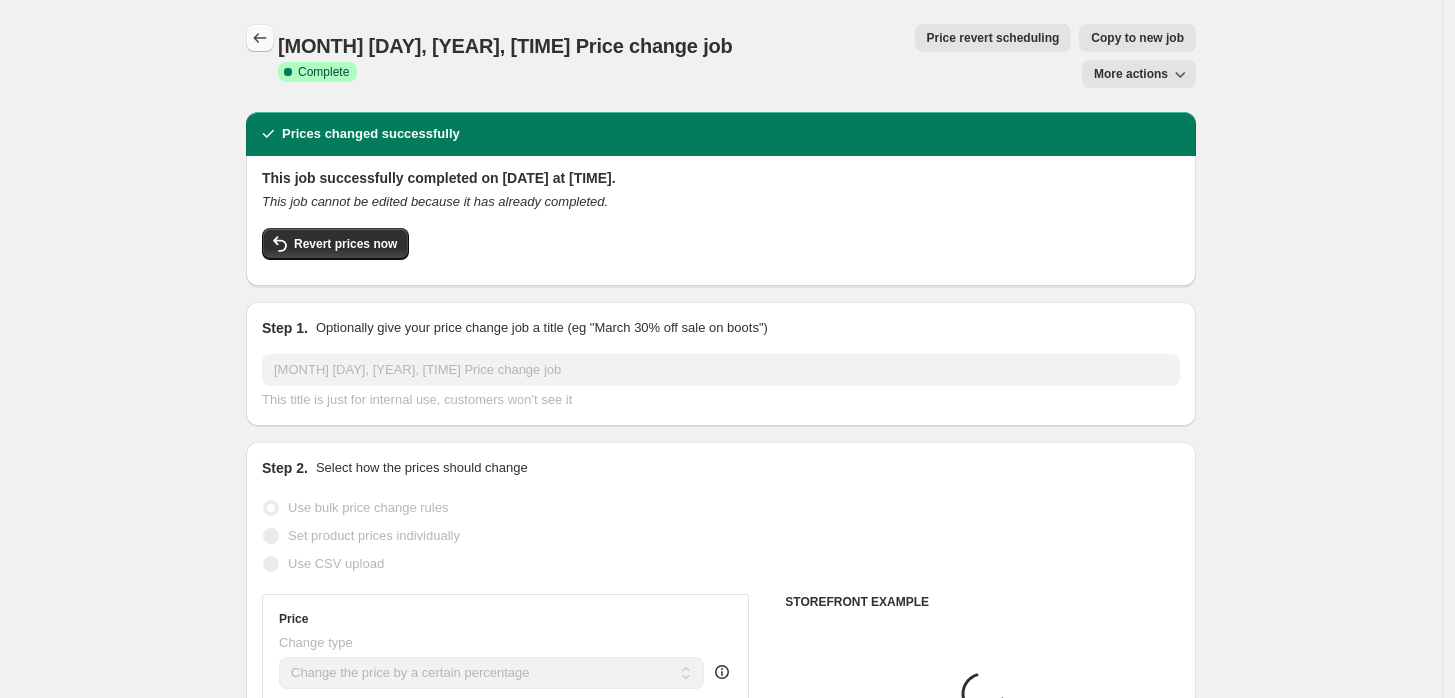 click 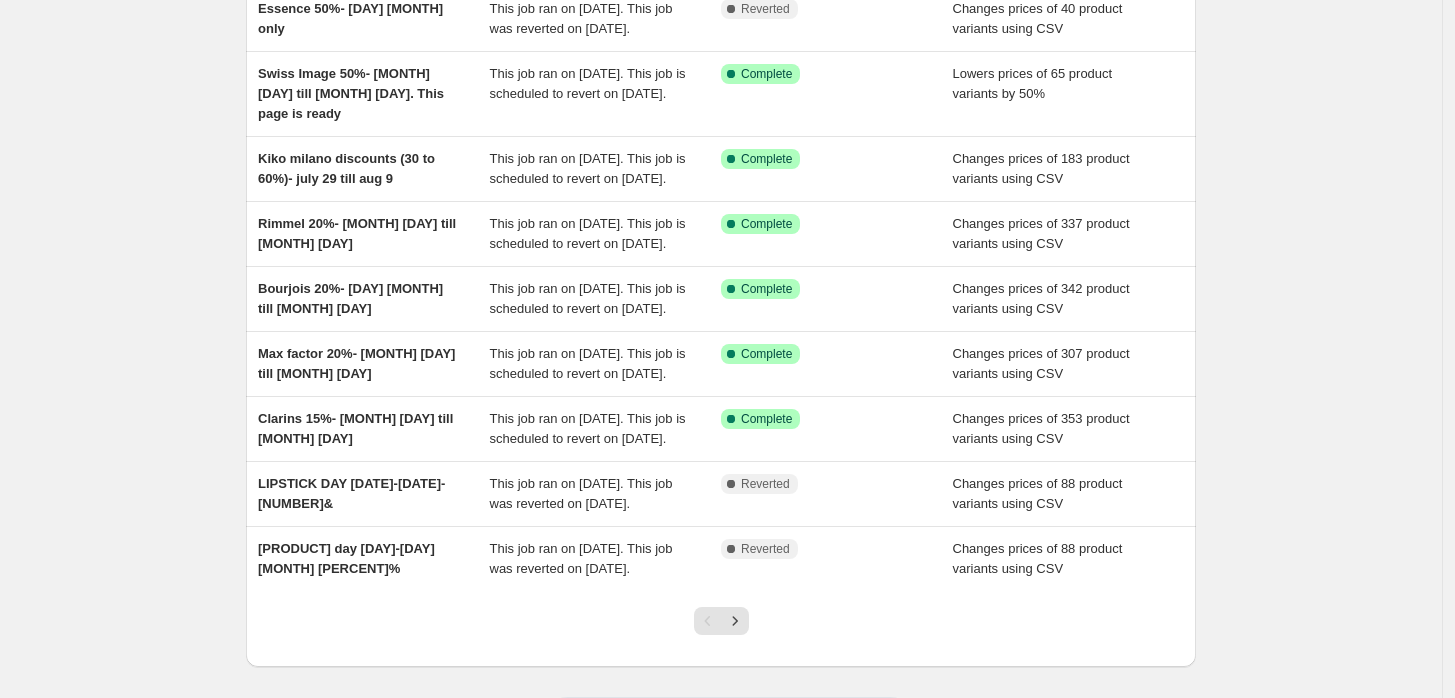 scroll, scrollTop: 262, scrollLeft: 0, axis: vertical 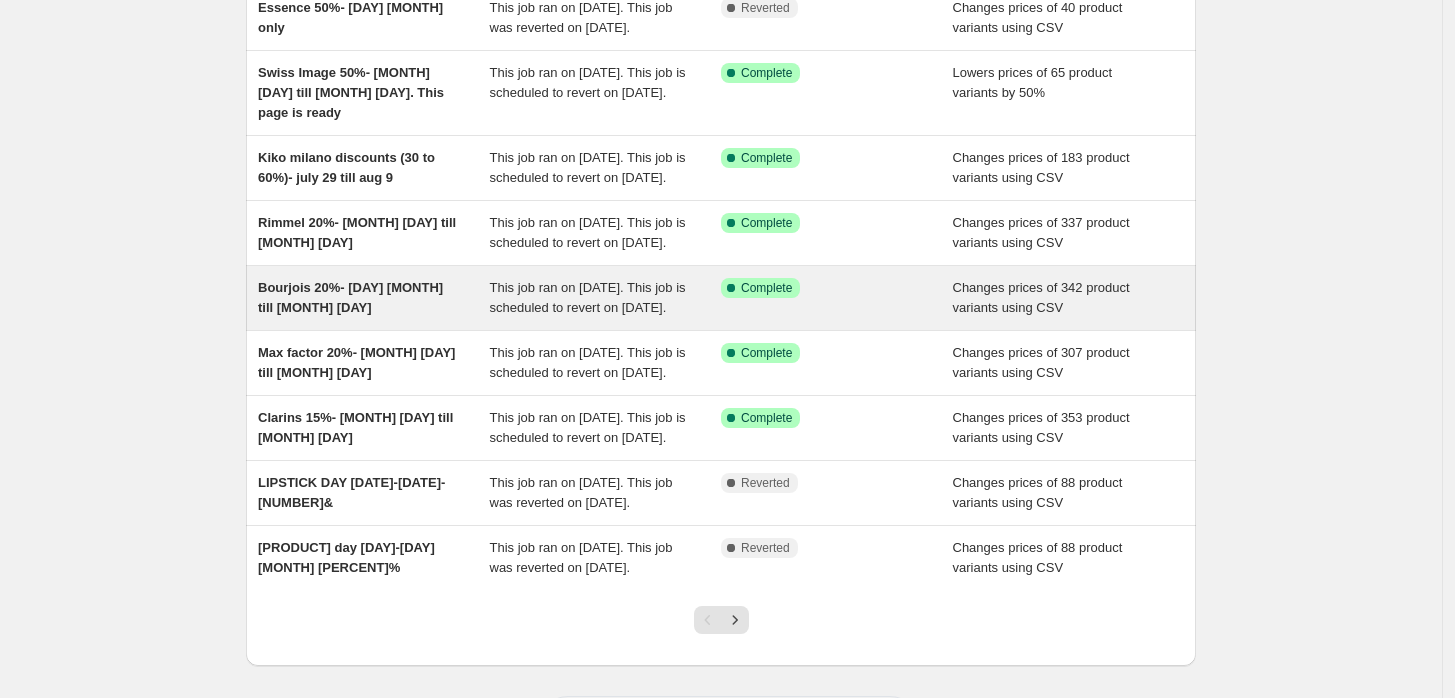 click on "Bourjois 20%- [DAY] [MONTH] till [MONTH] [DAY]" at bounding box center [350, 297] 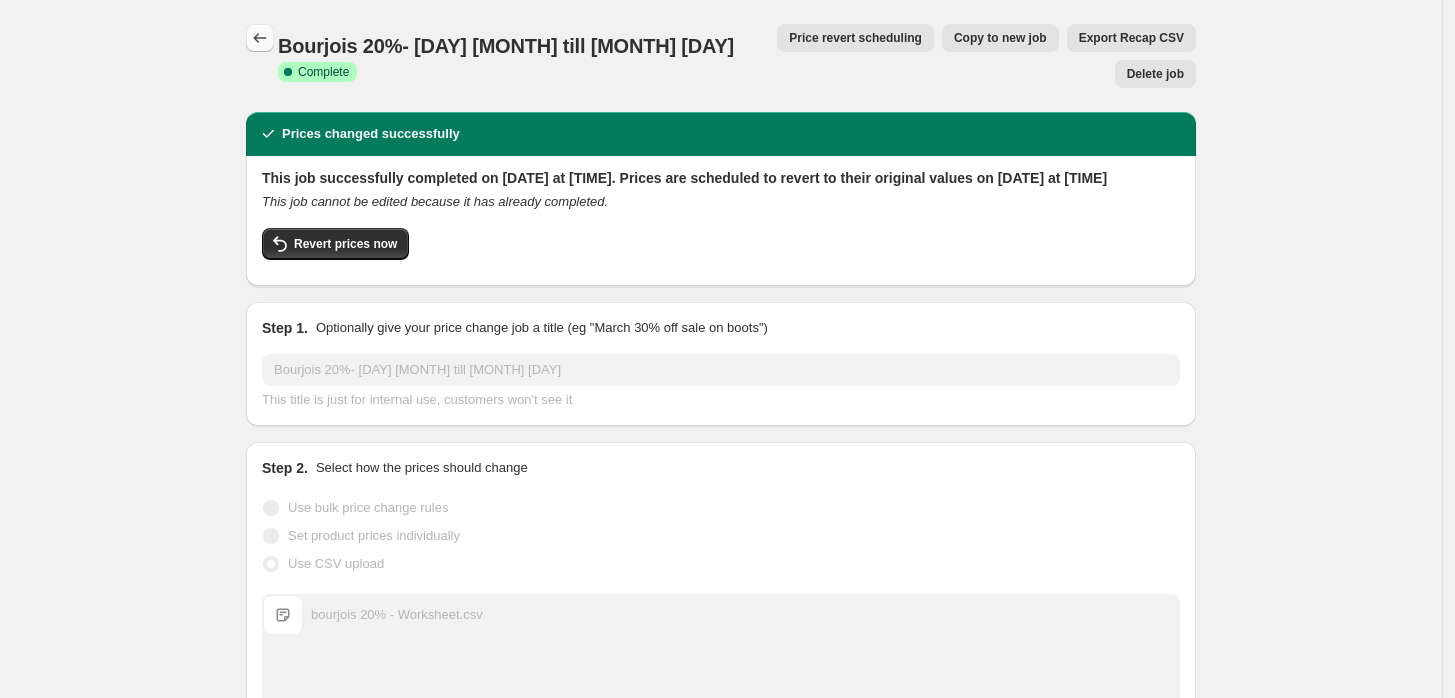 click 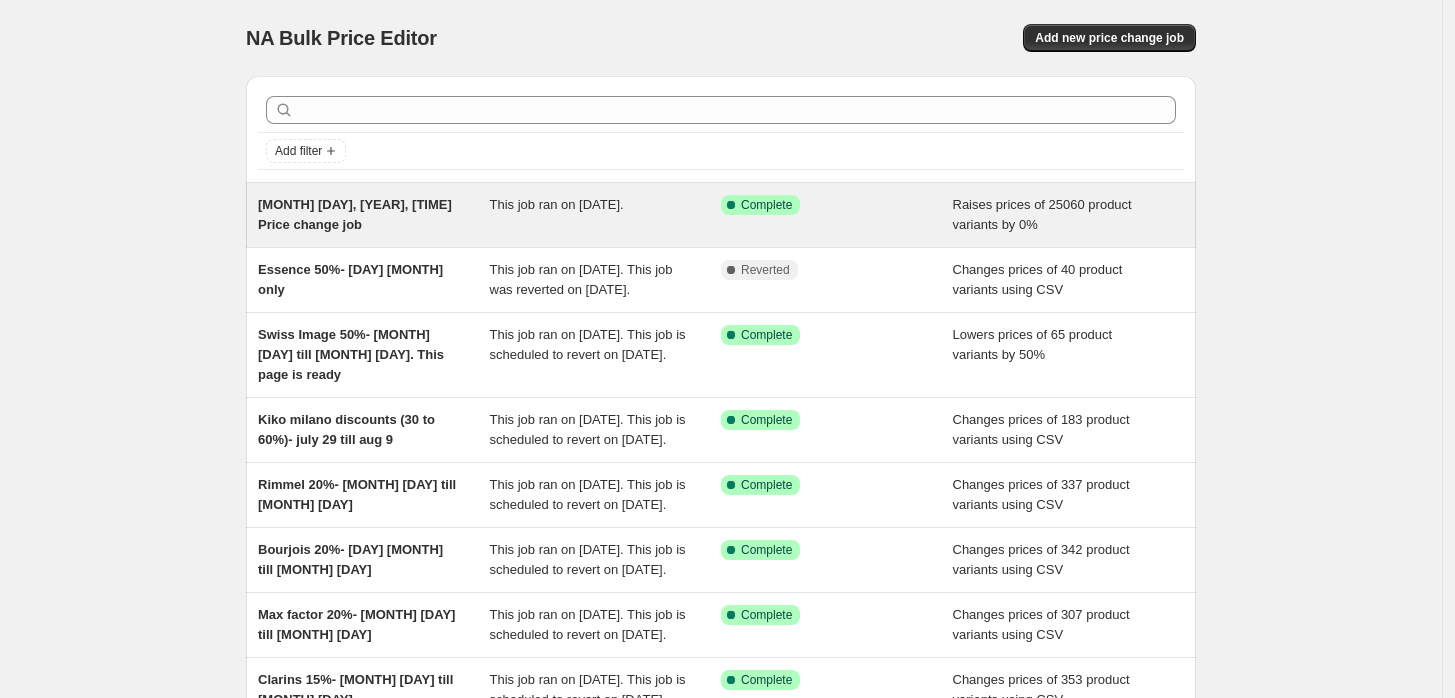 click on "[DATE], [TIME] Price change job This job ran on [DATE]. Success Complete Complete Raises prices of [NUMBER] product variants by 0%" at bounding box center (721, 215) 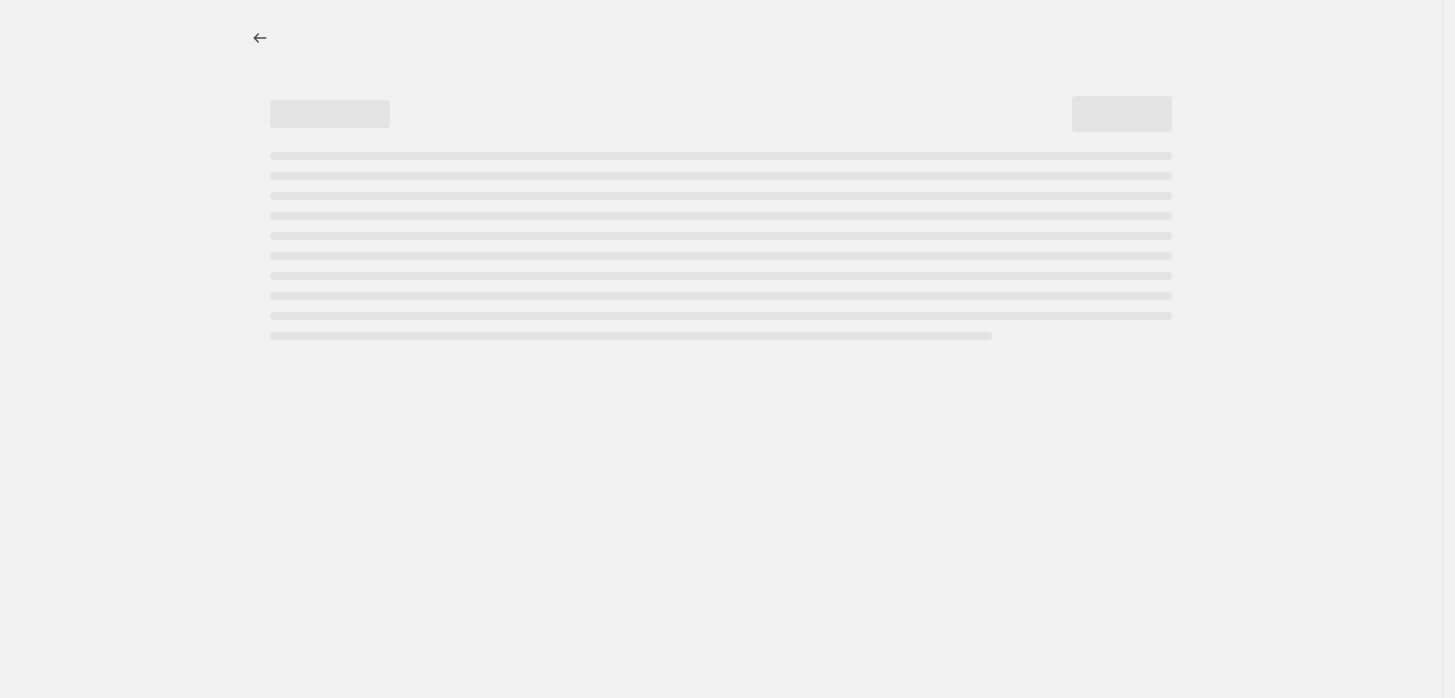 select on "percentage" 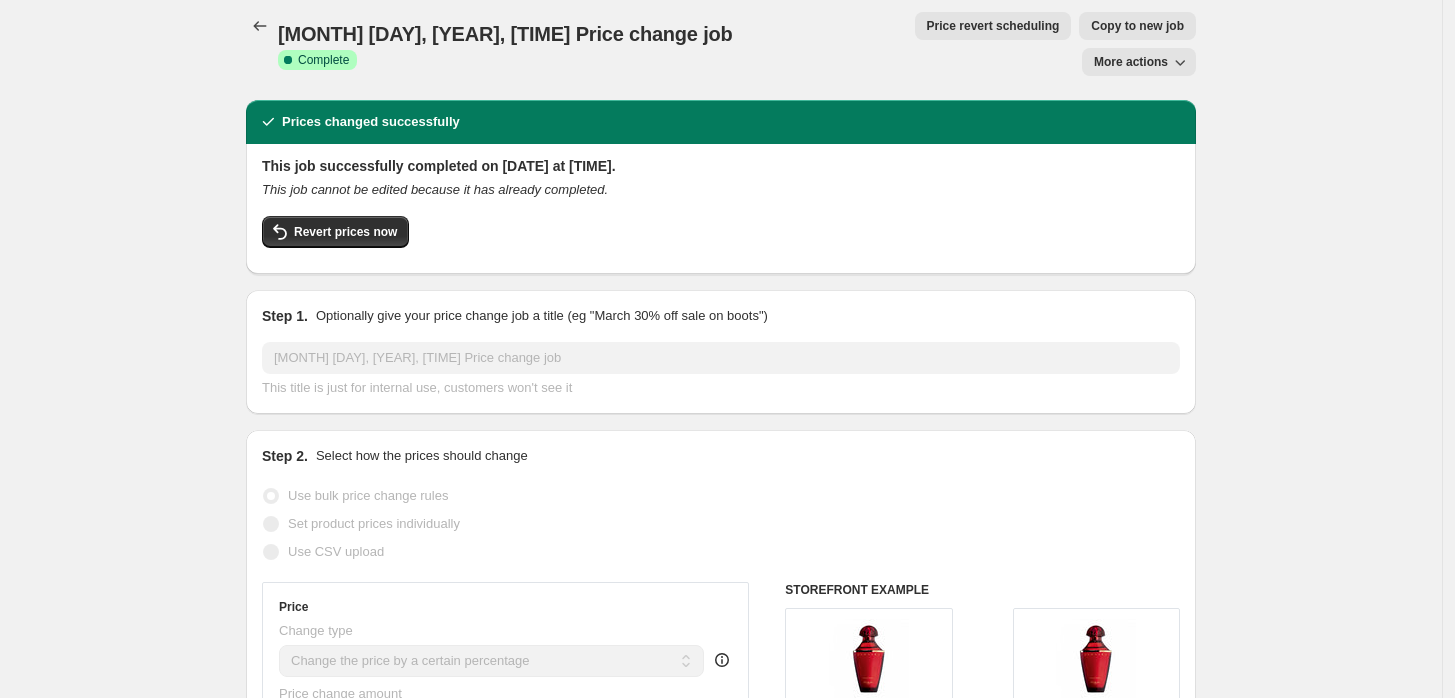 scroll, scrollTop: 0, scrollLeft: 0, axis: both 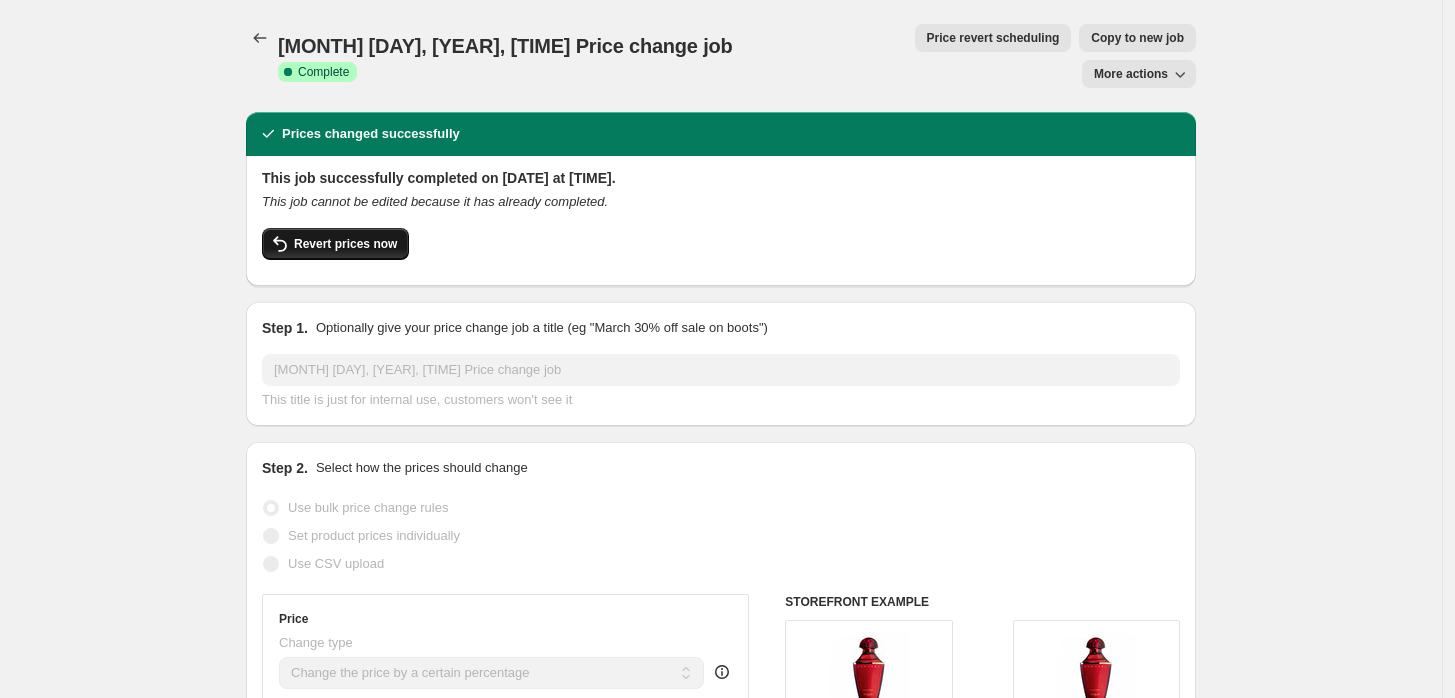click on "Revert prices now" at bounding box center [345, 244] 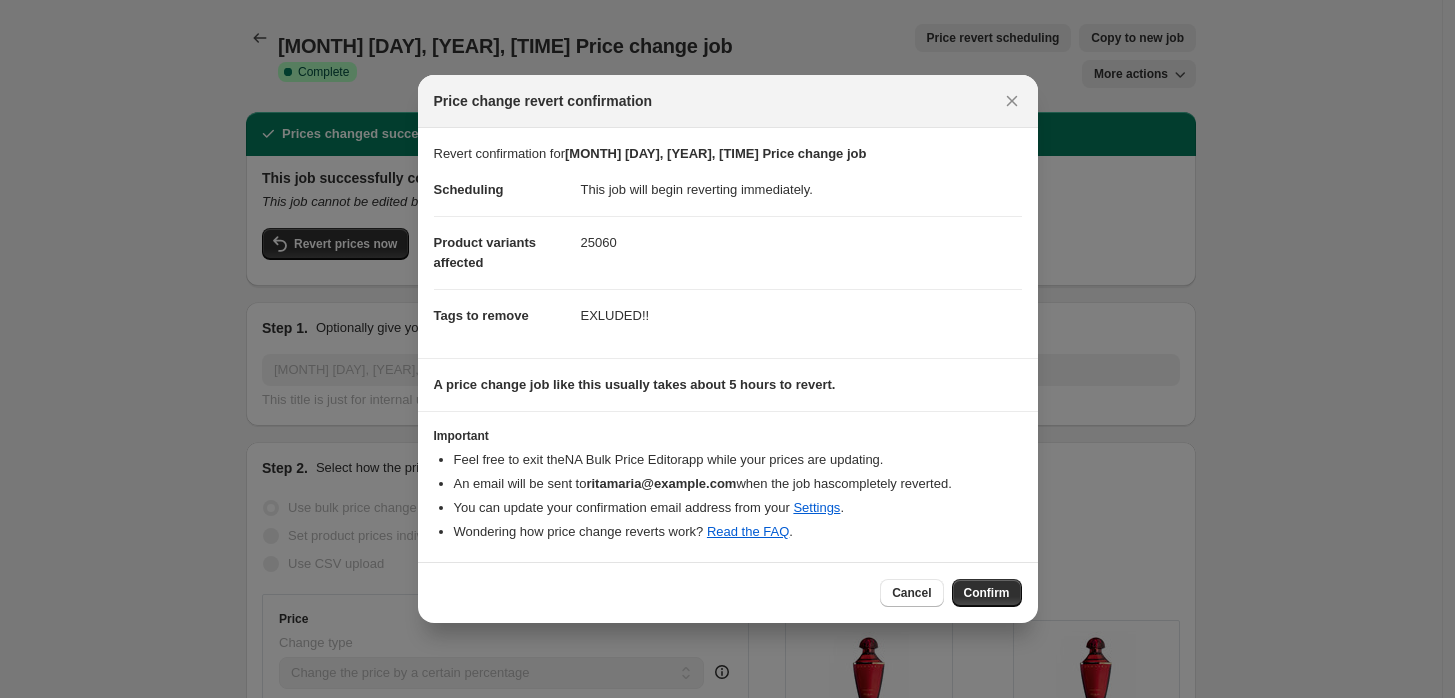click on "EXLUDED!!" at bounding box center [801, 315] 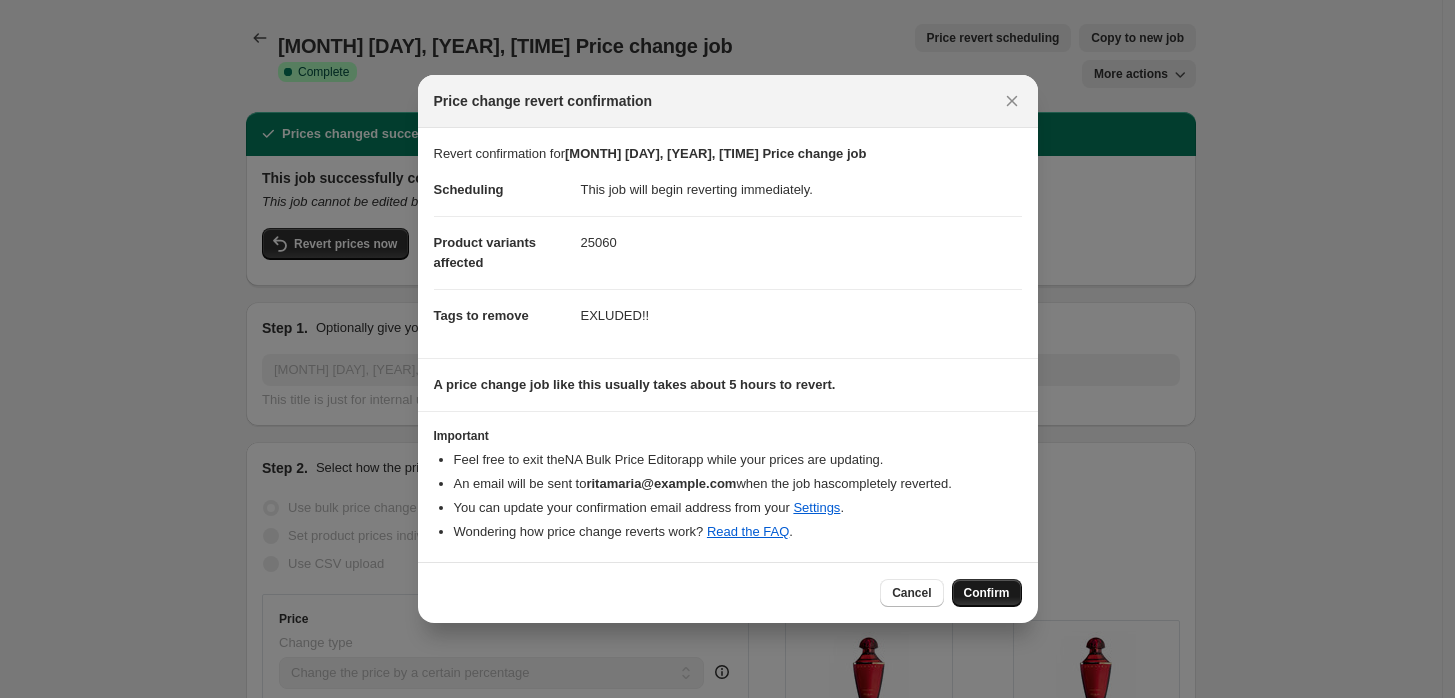 click on "Confirm" at bounding box center (987, 593) 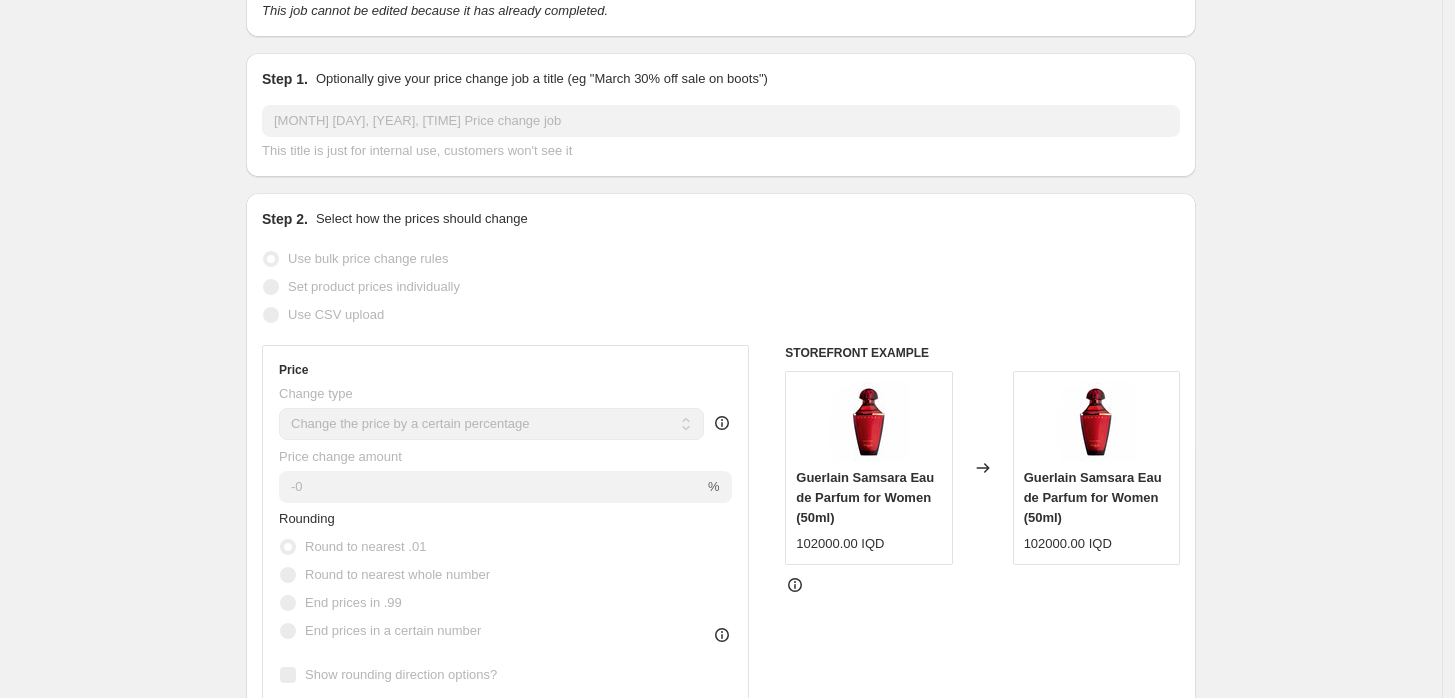 scroll, scrollTop: 0, scrollLeft: 0, axis: both 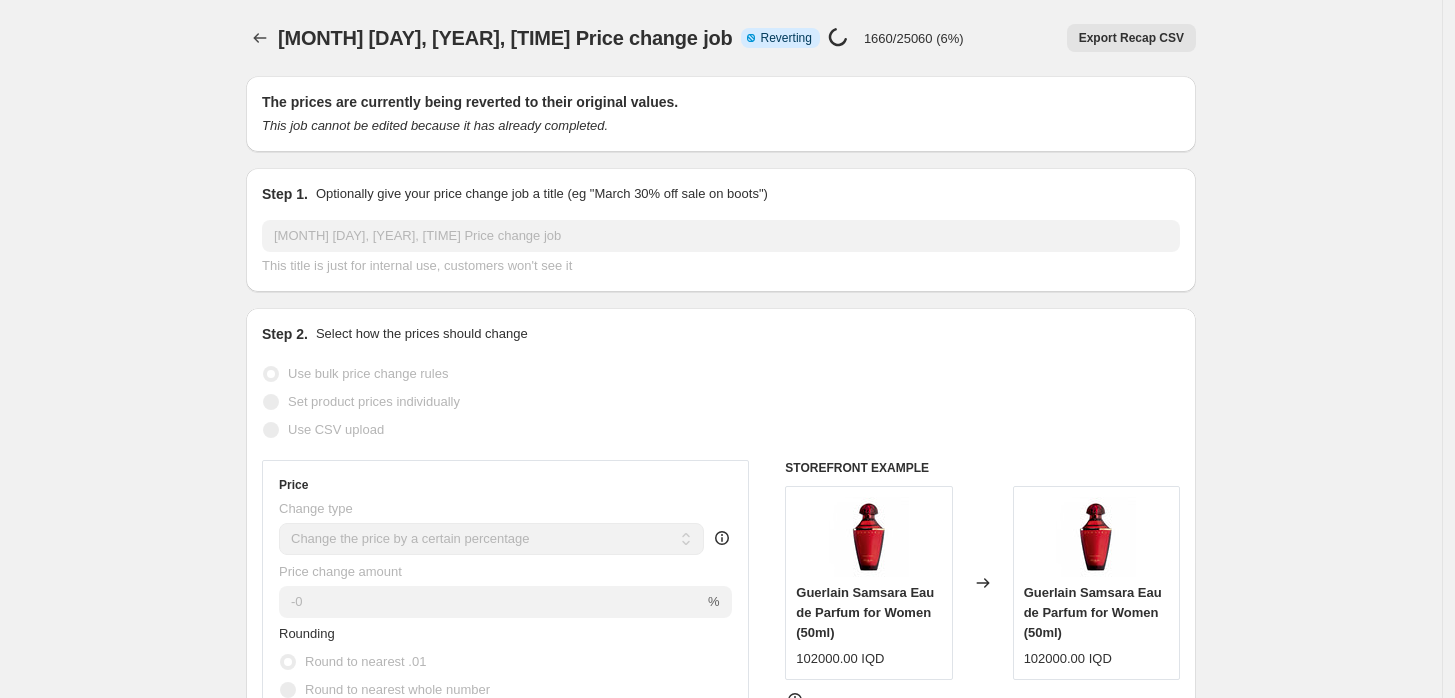 click on "Changed to" at bounding box center (983, 583) 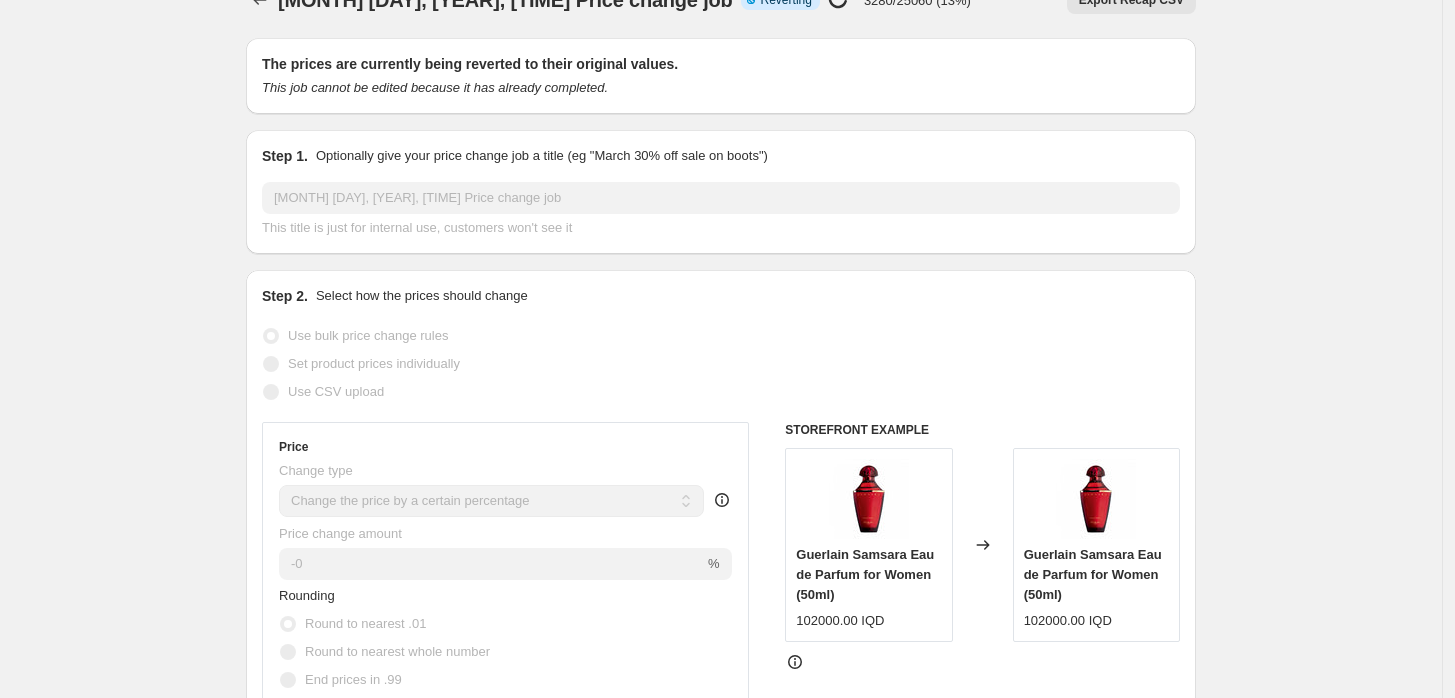 scroll, scrollTop: 0, scrollLeft: 0, axis: both 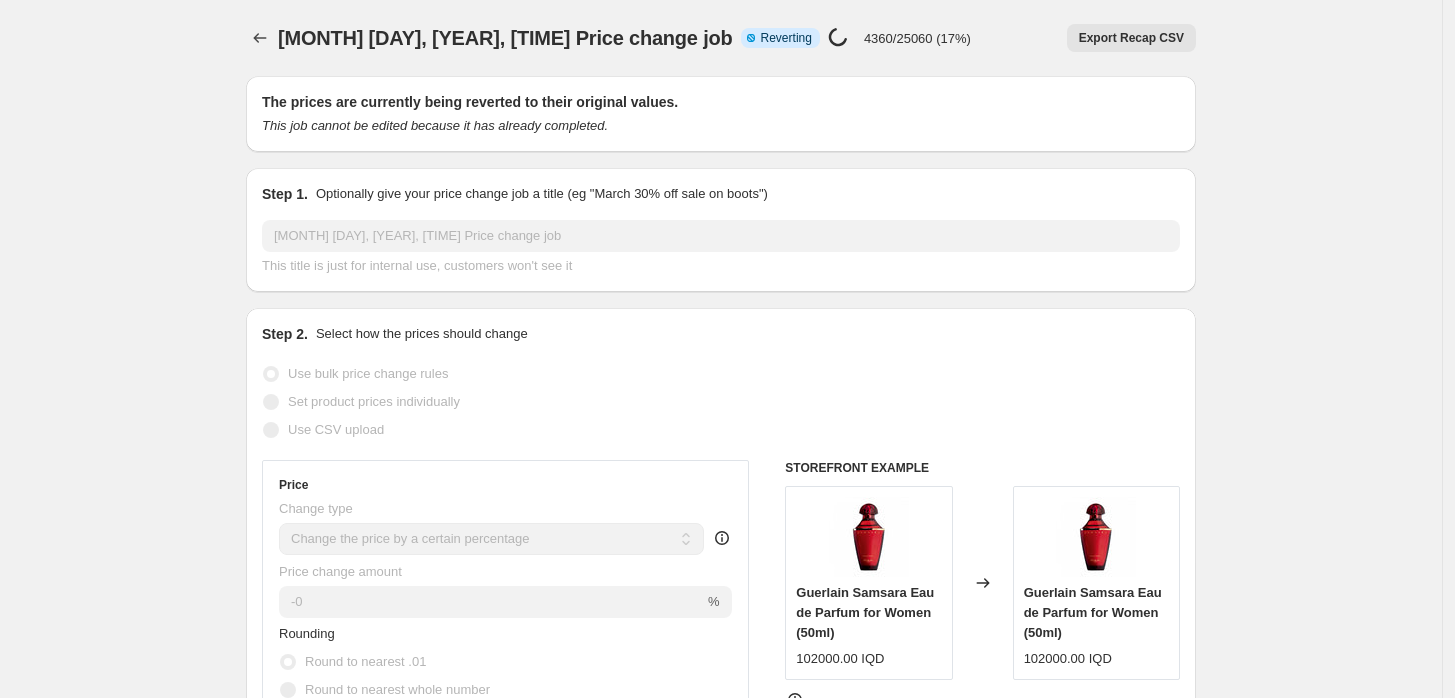 click on "[DATE], [TIME] Price change job. This page is ready [DATE], [TIME] Price change job Info Partially complete Reverting Price change job in progress... [PERCENT] Export Recap CSV More actions Export Recap CSV The prices are currently being reverted to their original values. This job cannot be edited because it has already completed. Step 1. Optionally give your price change job a title (eg "[MONTH] [NUMBER]% off sale on boots") [DATE], [TIME] Price change job This title is just for internal use, customers won't see it Step 2. Select how the prices should change Use bulk price change rules Set product prices individually Use CSV upload Price Change type Change the price to a certain amount Change the price by a certain amount Change the price by a certain percentage Change the price to the current compare at price (price before sale) Change the price by a certain amount relative to the compare at price Change the price by a certain percentage relative to the compare at price -0 %" at bounding box center (721, 1082) 